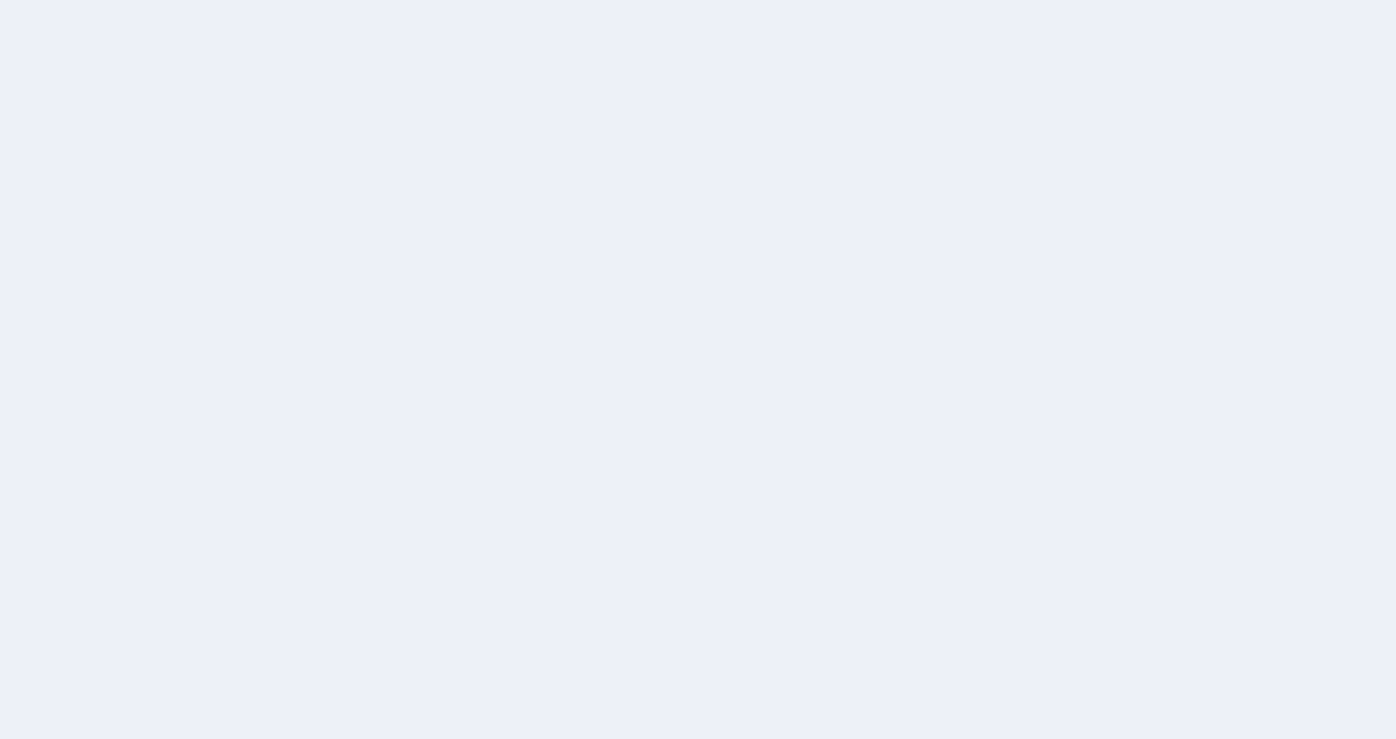 scroll, scrollTop: 0, scrollLeft: 0, axis: both 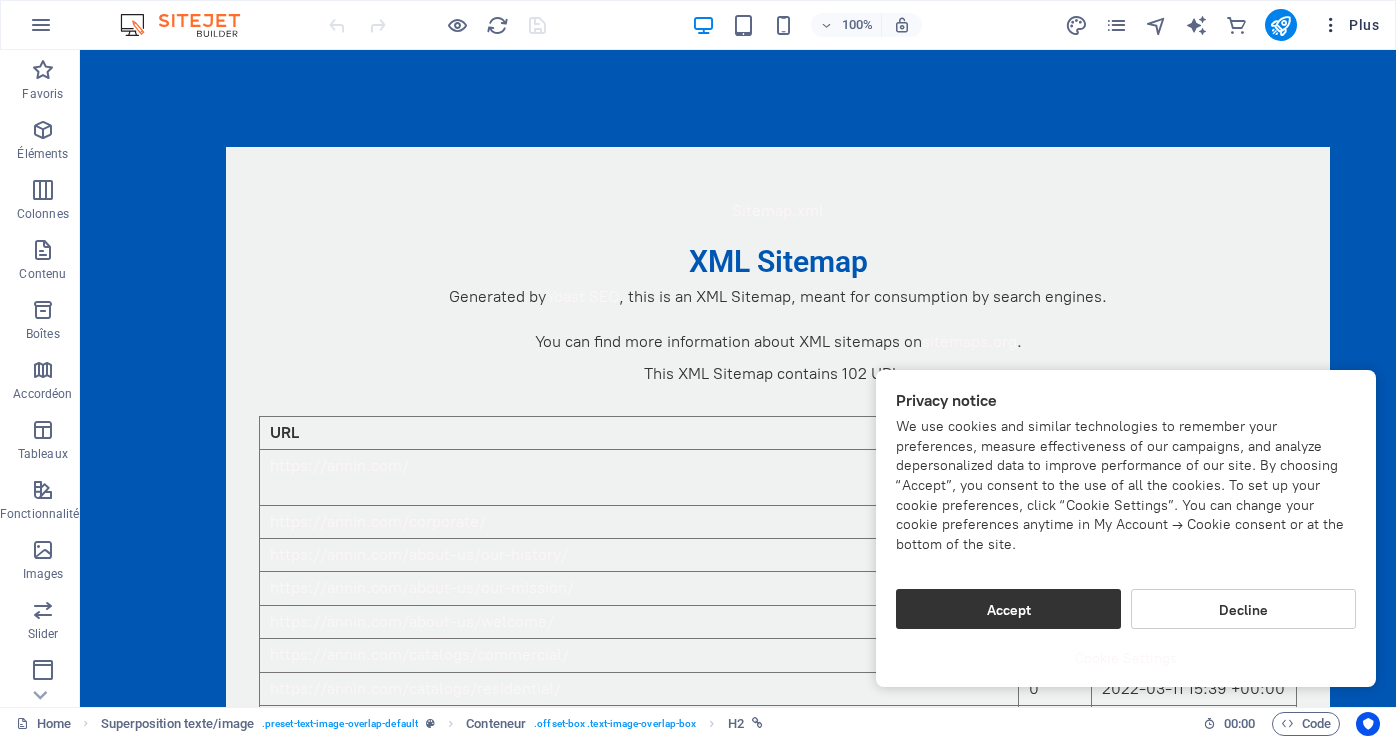 click at bounding box center [1331, 25] 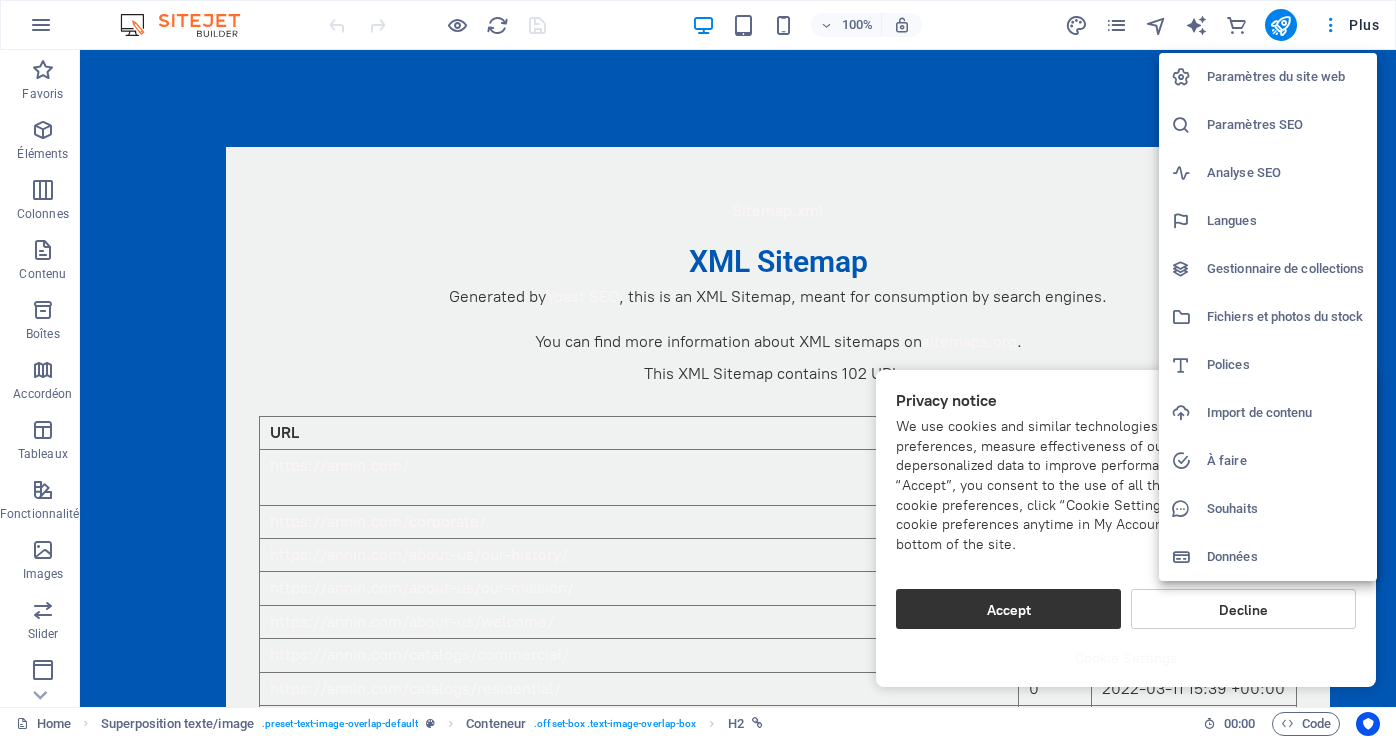 click at bounding box center (698, 369) 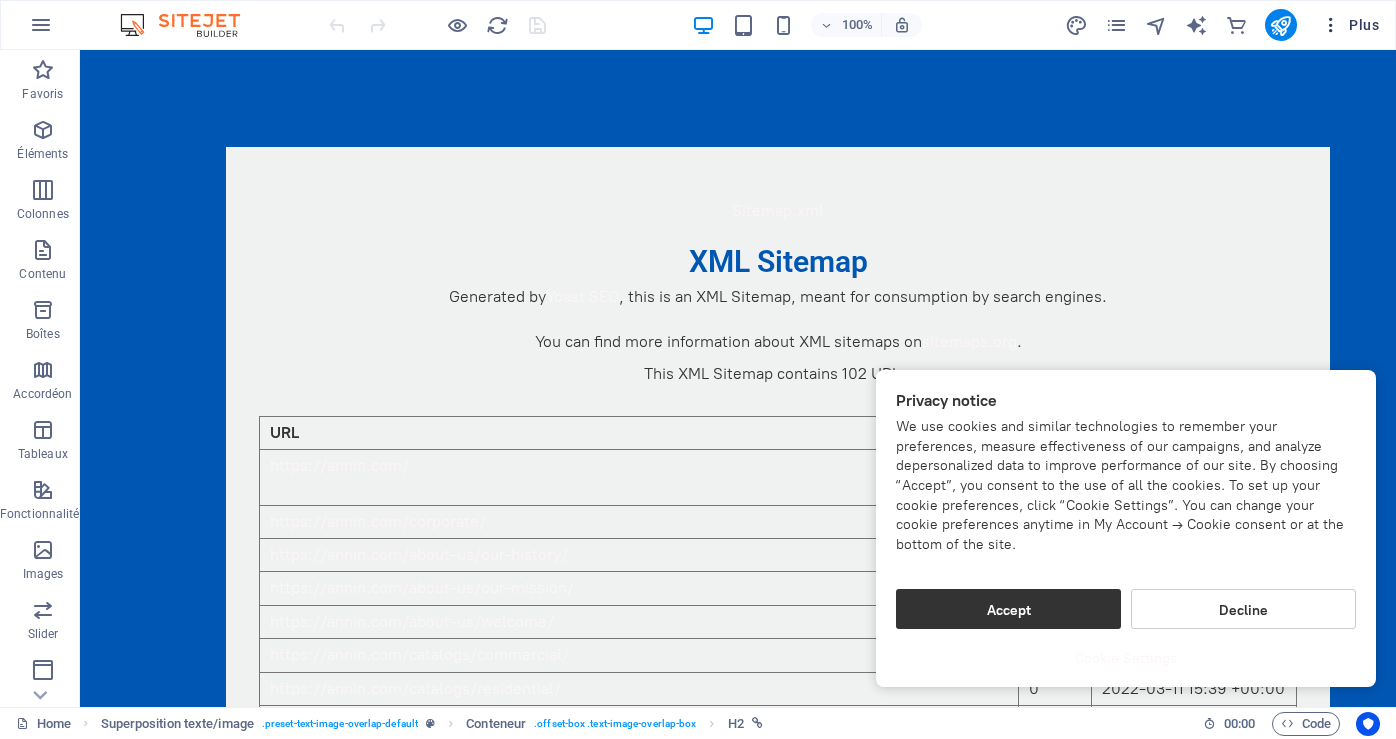 click on "Plus" at bounding box center [1350, 25] 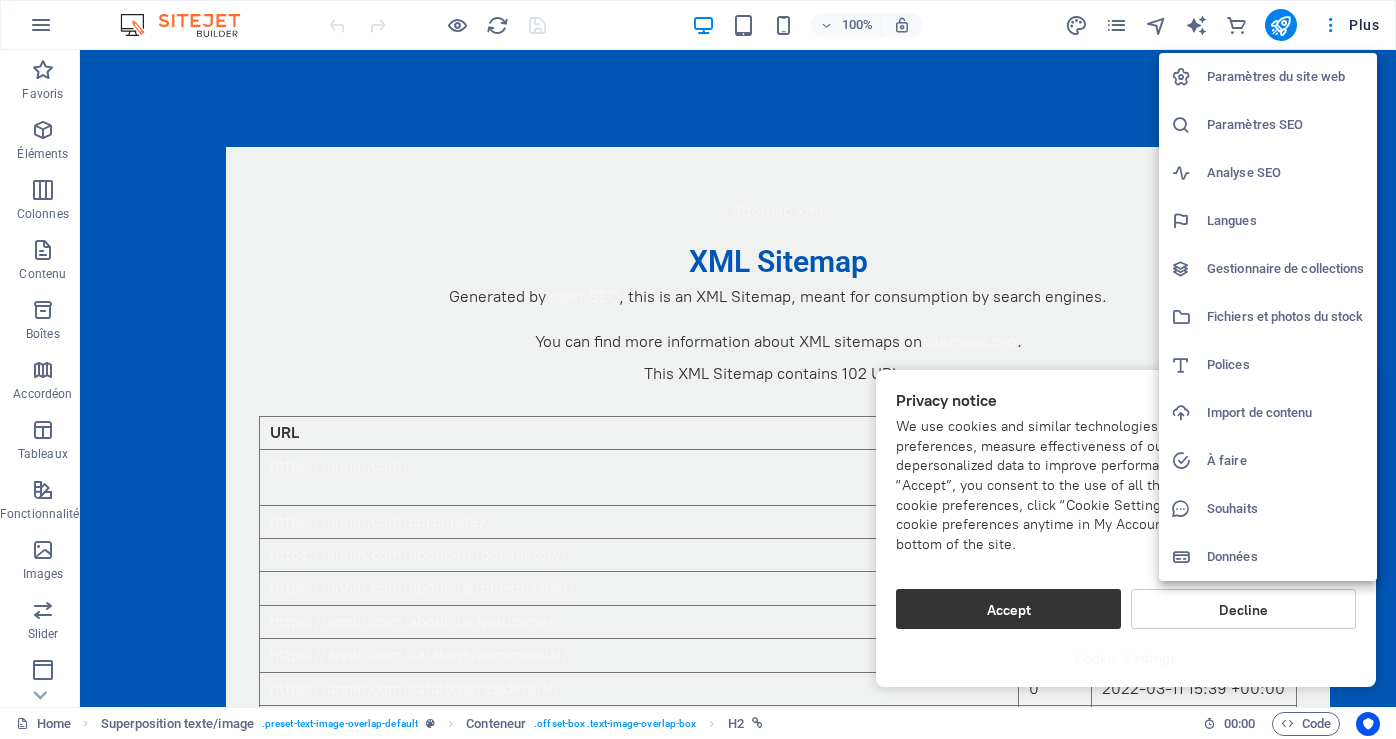 click at bounding box center [698, 369] 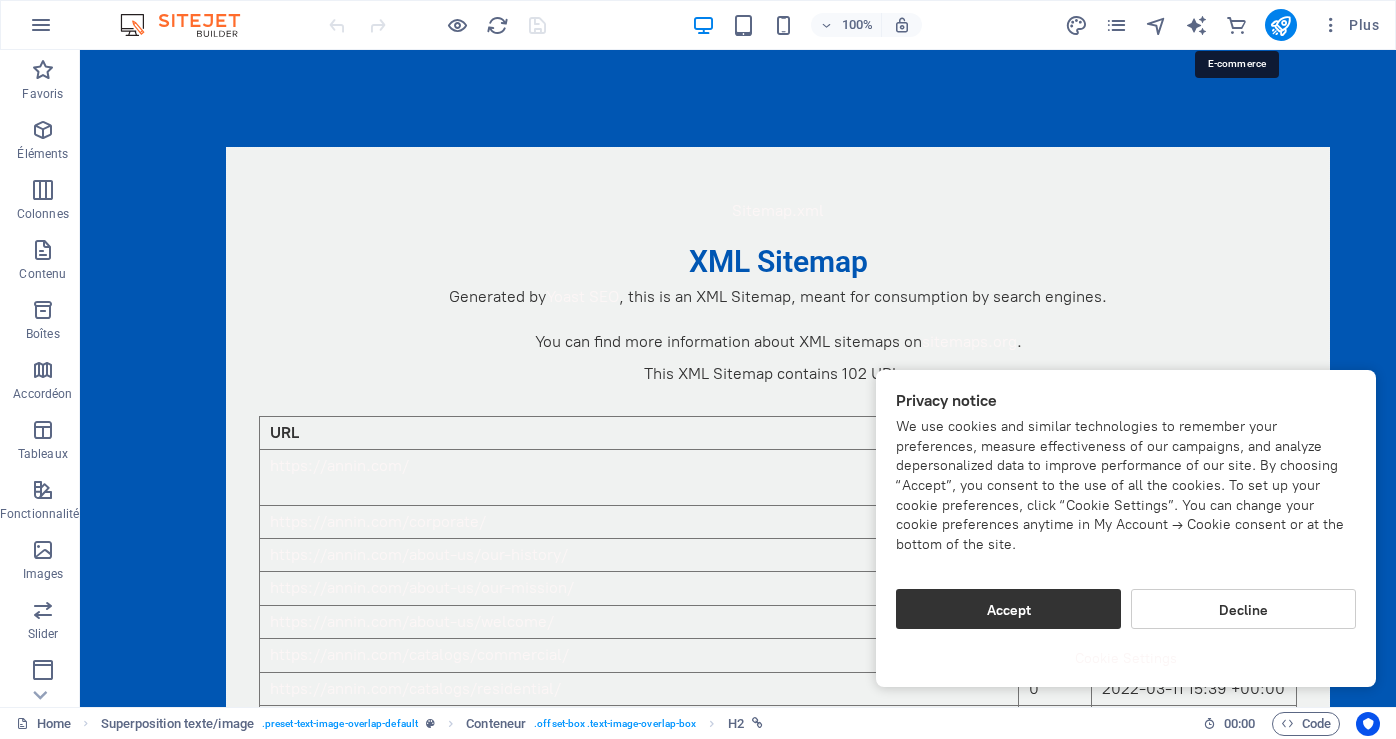click at bounding box center [1236, 25] 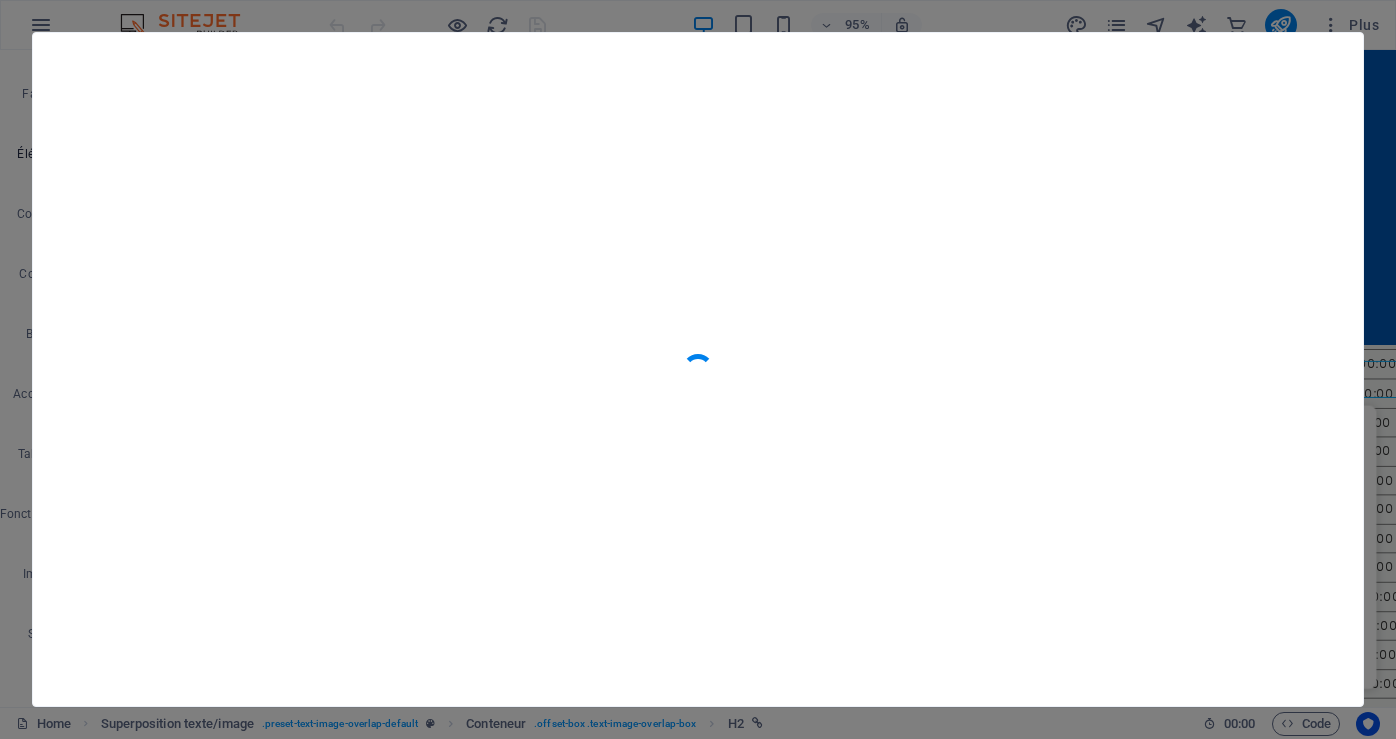 scroll, scrollTop: 4938, scrollLeft: 0, axis: vertical 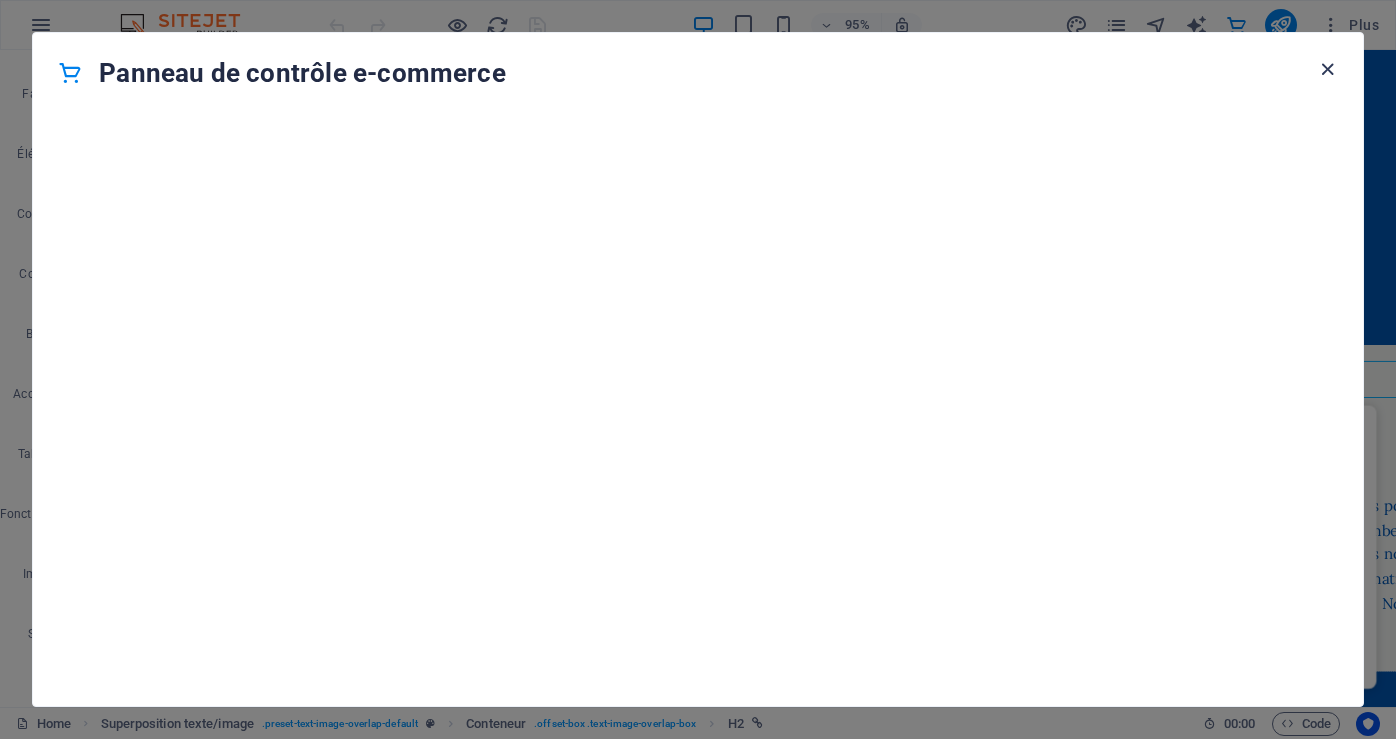 click at bounding box center (1327, 69) 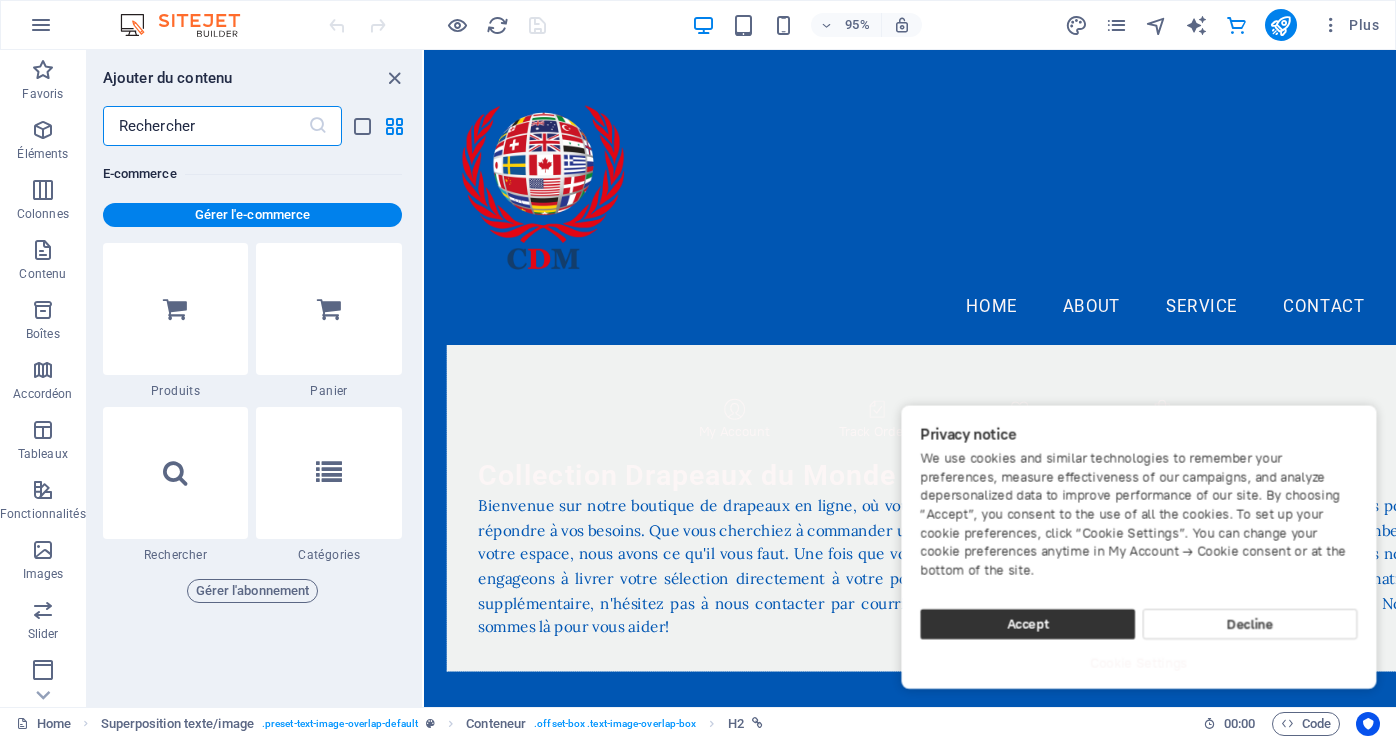 scroll, scrollTop: 3690, scrollLeft: 0, axis: vertical 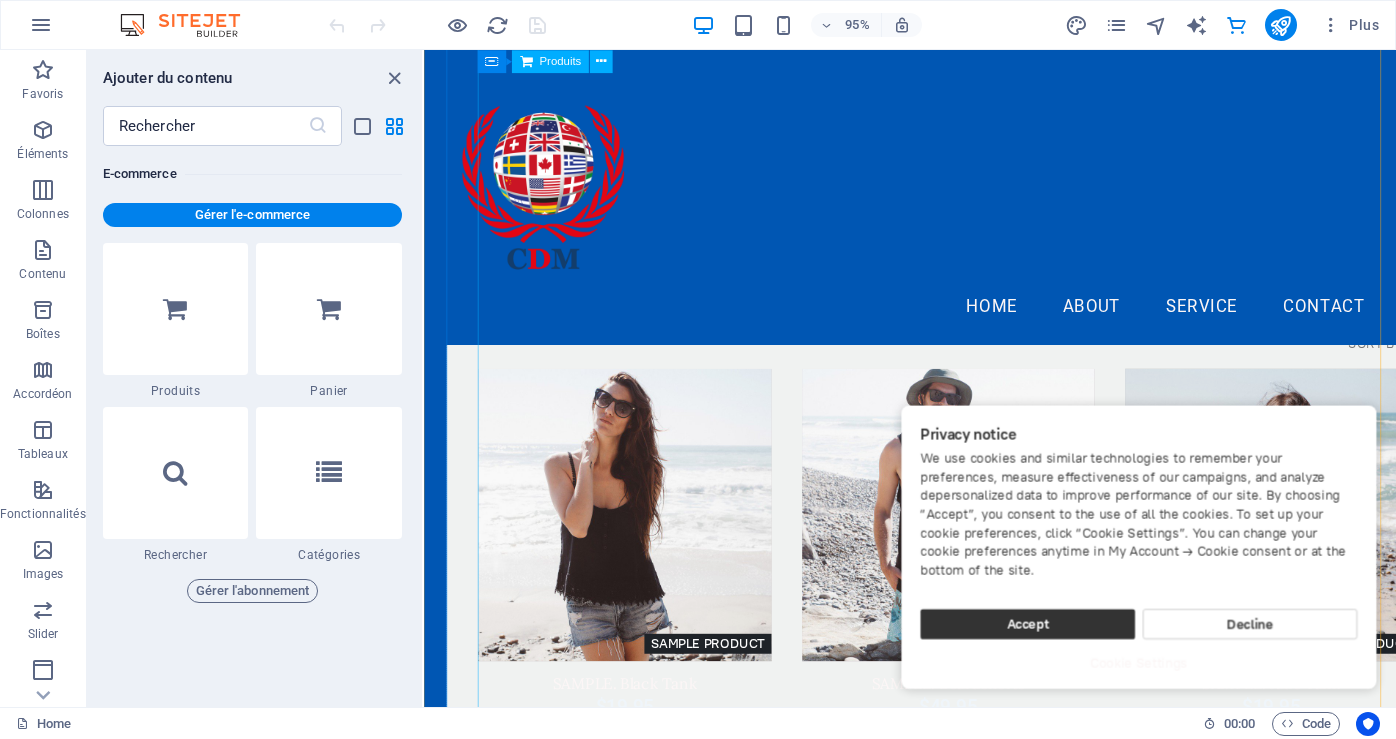 click on "Sitemap.xml
XML Sitemap
Generated by  Yoast SEO , this is an XML Sitemap, meant for consumption by search engines.
You can find more information about XML sitemaps on  sitemaps.org .
This XML Sitemap contains 102 URLs.
URL
Images
Last Mod.
https://annin.com/
4
2025-06-19 14:38 +00:00
https://annin.com/corporate/
0
2022-03-11 14:42 +00:00
https://annin.com/about-us/our-history/
0
2022-03-11 15:31 +00:00
https://annin.com/about-us/our-mission/
0
2022-03-11 15:31 +00:00
https://annin.com/about-us/welcome/
0
2022-03-11 15:36 +00:00
https://annin.com/catalogs/commercial/
0
2022-03-11 15:39 +00:00
https://annin.com/catalogs/residential/
0
2022-03-11 15:39 +00:00
https://annin.com/catalogs/advertising/
0
2022-03-11 15:39 +00:00
https://annin.com/copy-demo/
0" at bounding box center (975, -655) 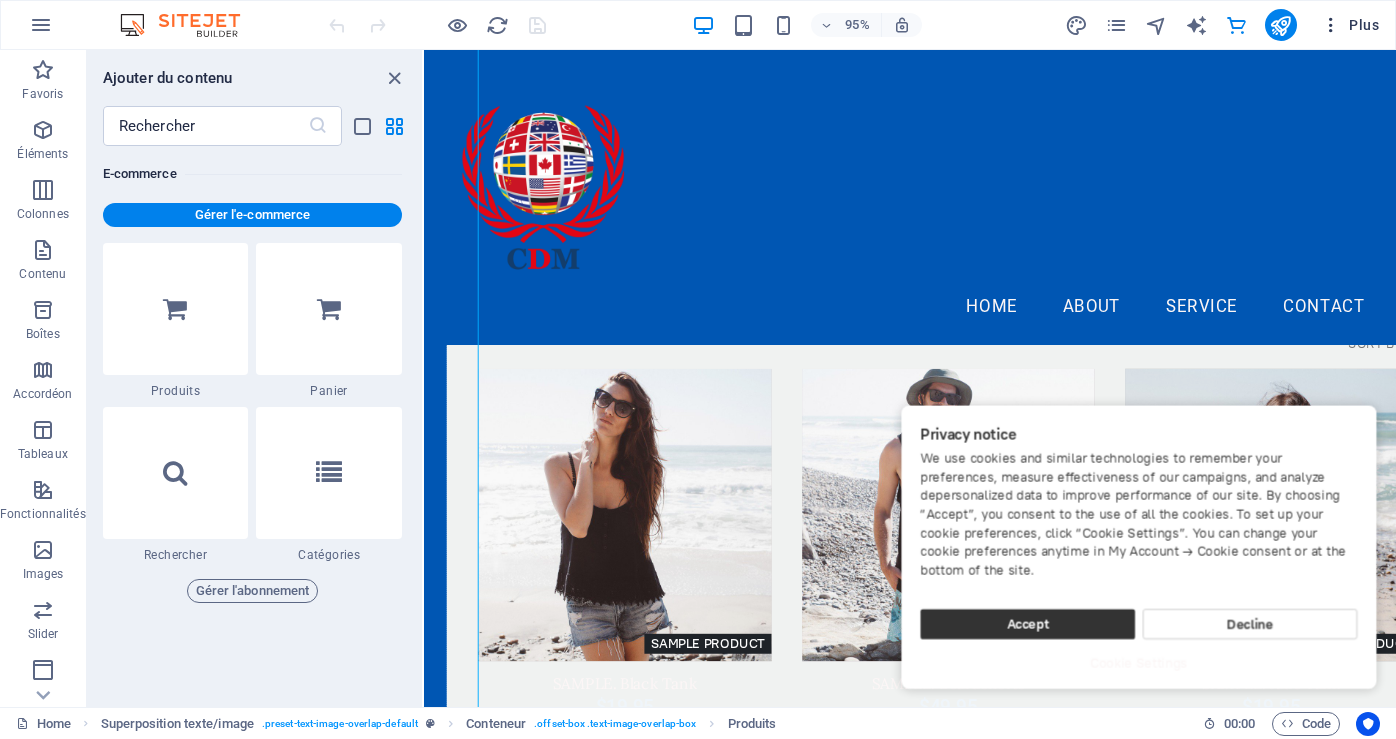 click on "Plus" at bounding box center (1350, 25) 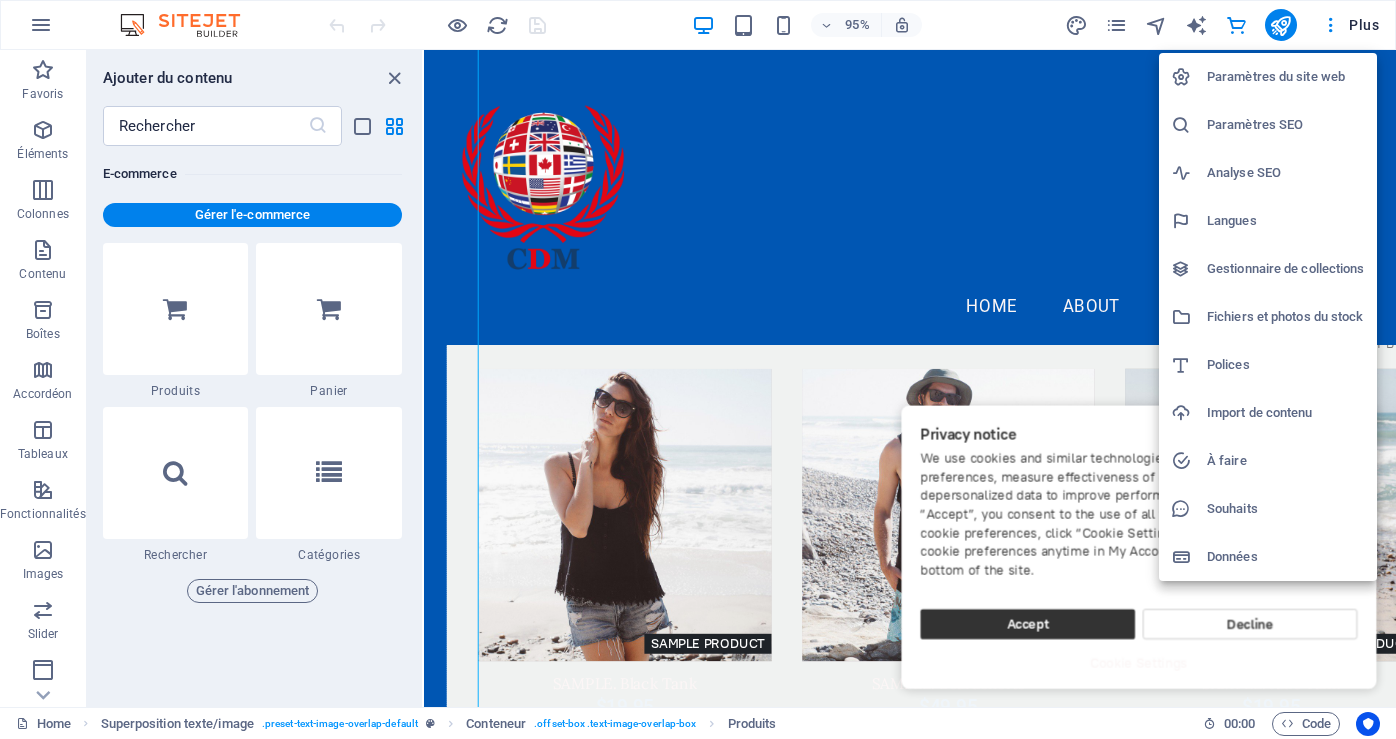 click at bounding box center (698, 369) 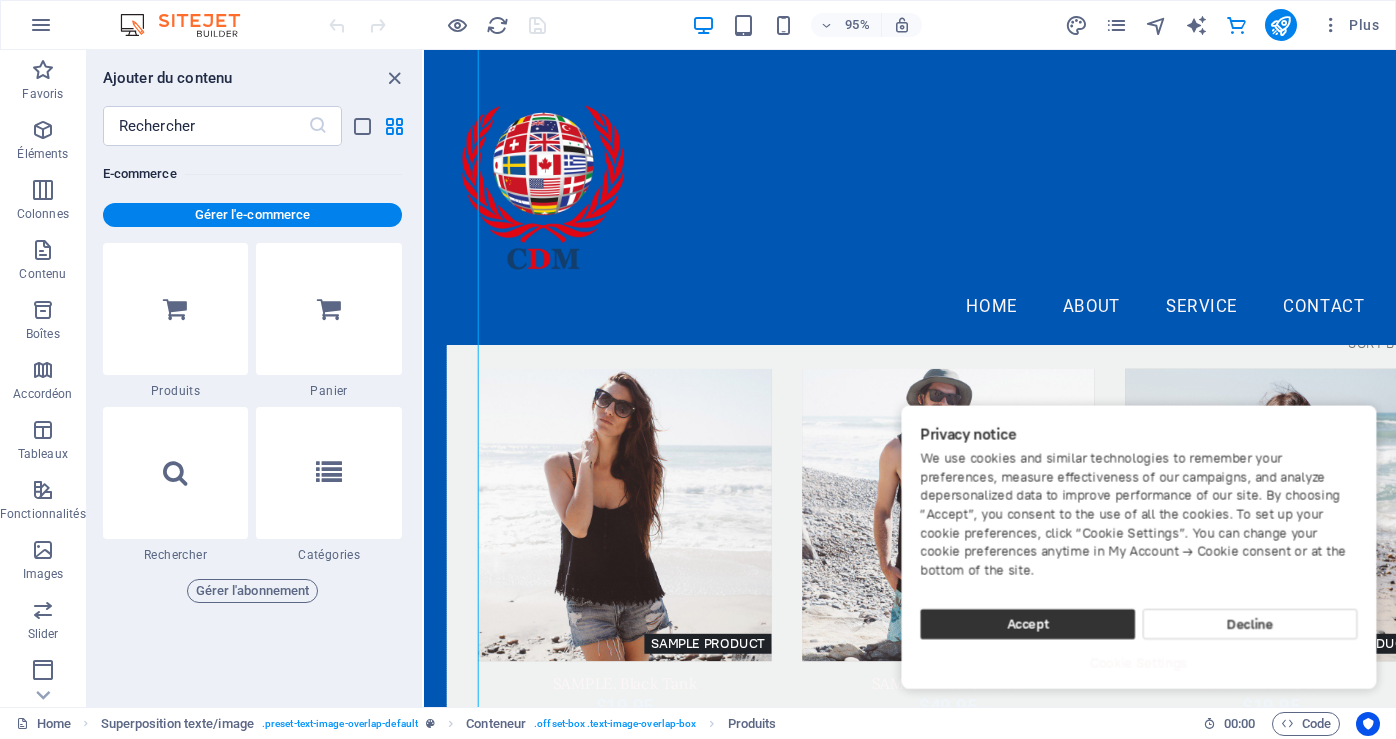 click at bounding box center (1331, 25) 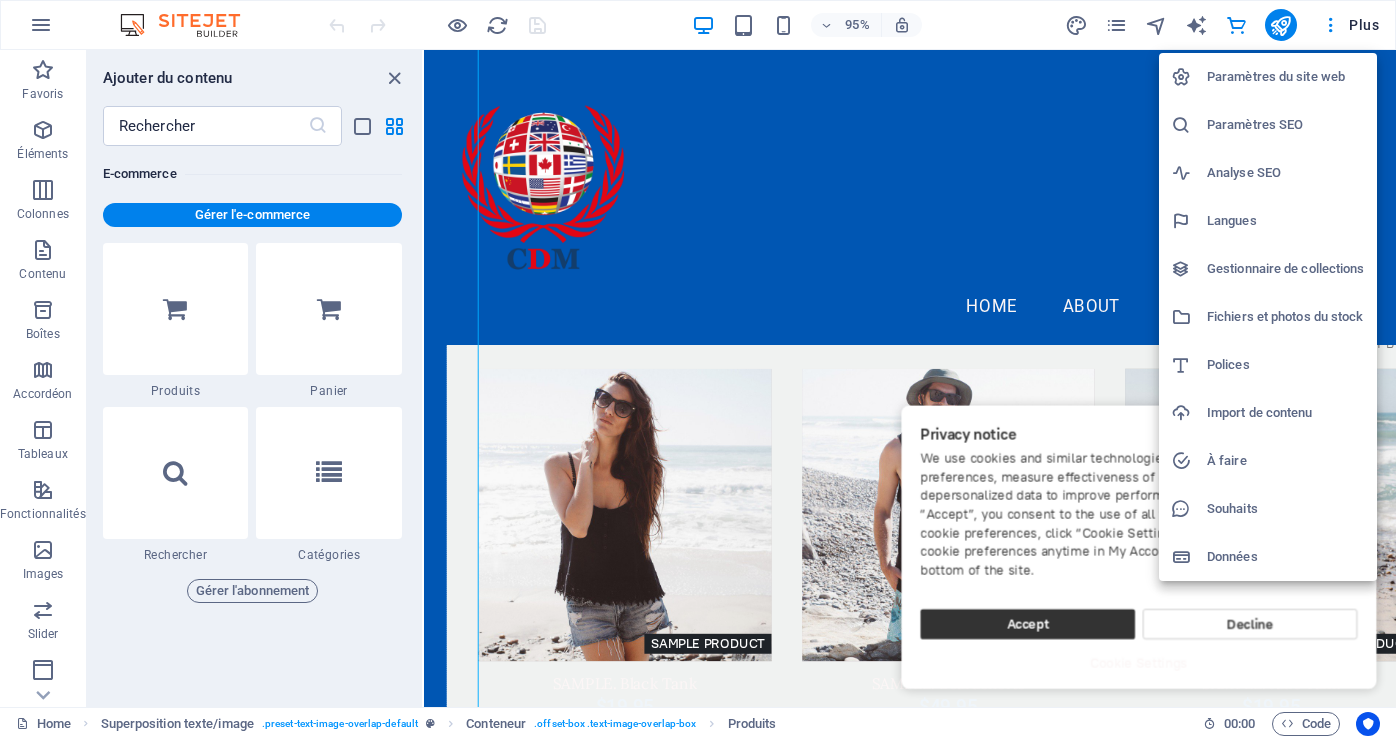 click at bounding box center (698, 369) 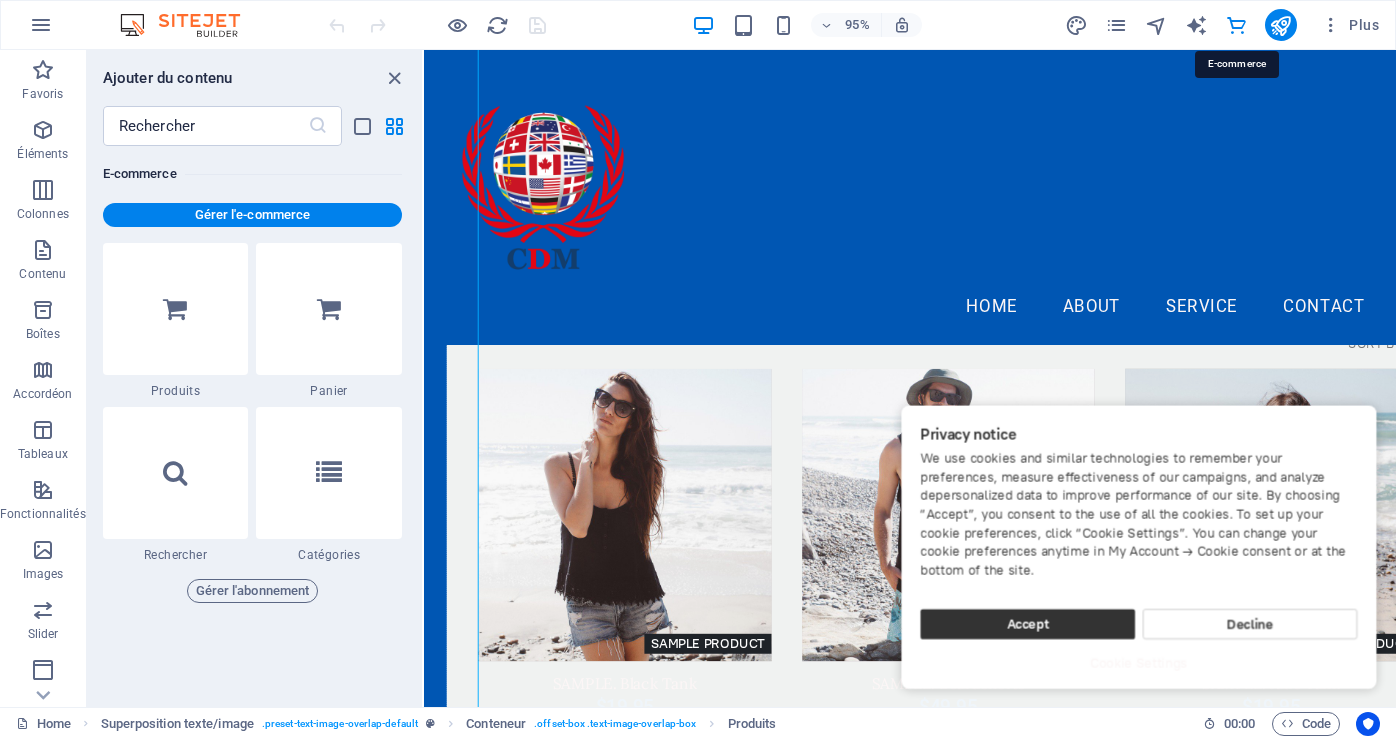 click at bounding box center [1236, 25] 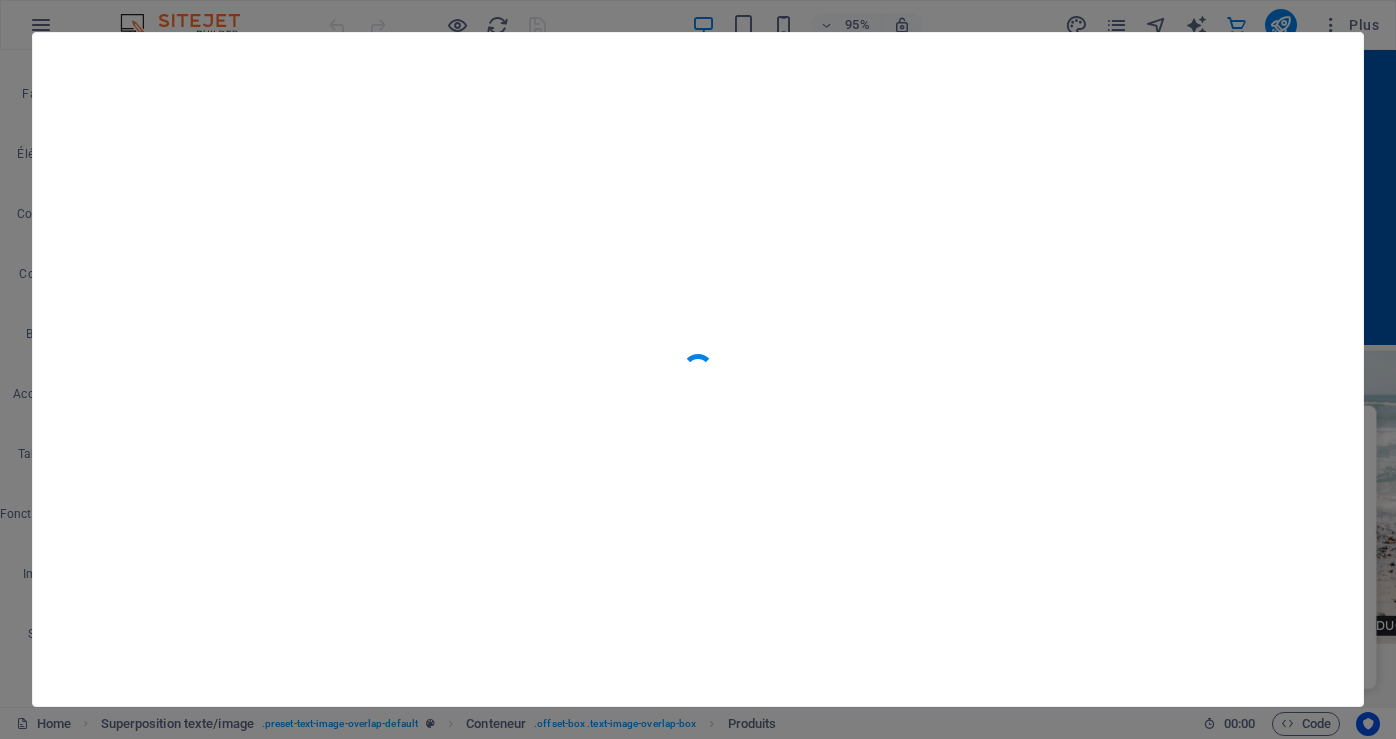 scroll, scrollTop: 3689, scrollLeft: 0, axis: vertical 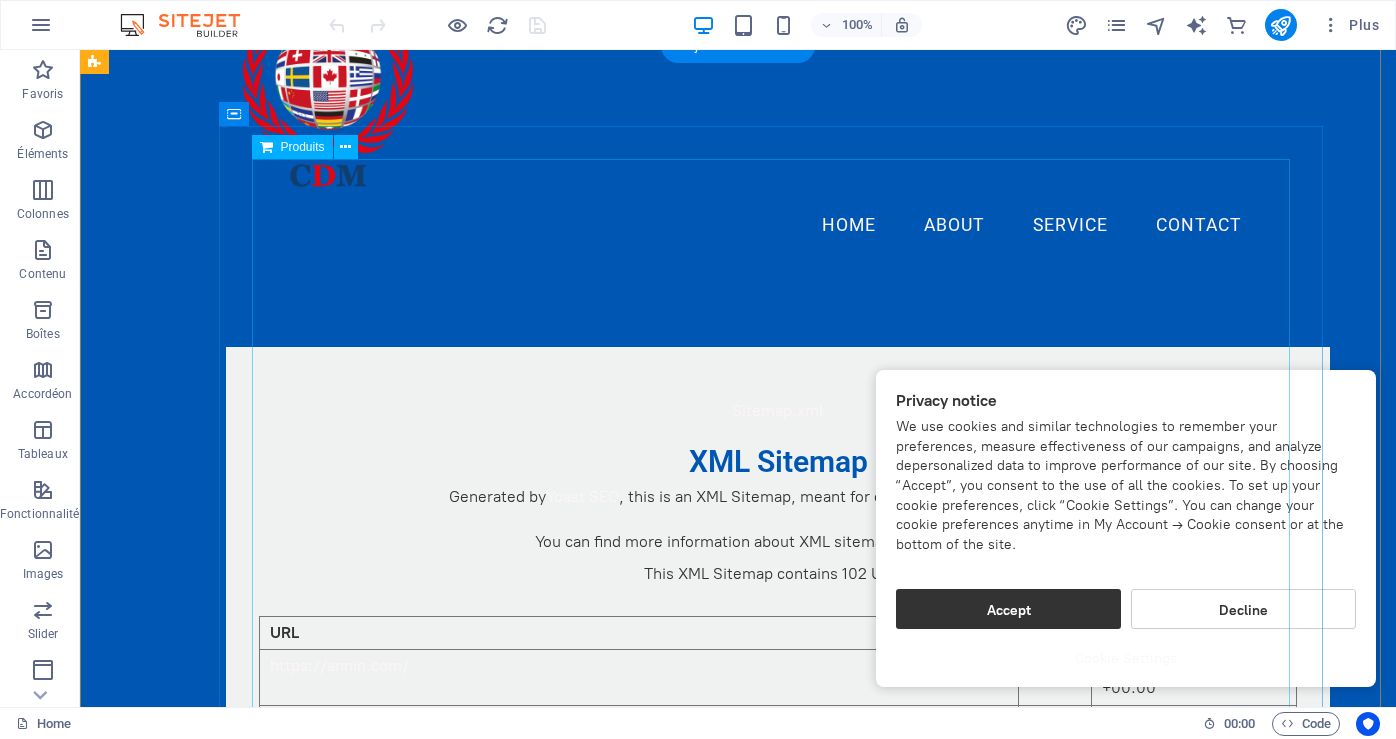 click on "Sitemap.xml
XML Sitemap
Generated by  Yoast SEO , this is an XML Sitemap, meant for consumption by search engines.
You can find more information about XML sitemaps on  sitemaps.org .
This XML Sitemap contains 102 URLs.
URL
Images
Last Mod.
https://annin.com/
4
2025-06-19 14:38 +00:00
https://annin.com/corporate/
0
2022-03-11 14:42 +00:00
https://annin.com/about-us/our-history/
0
2022-03-11 15:31 +00:00
https://annin.com/about-us/our-mission/
0
2022-03-11 15:31 +00:00
https://annin.com/about-us/welcome/
0
2022-03-11 15:36 +00:00
https://annin.com/catalogs/commercial/
0
2022-03-11 15:39 +00:00
https://annin.com/catalogs/residential/
0
2022-03-11 15:39 +00:00
https://annin.com/catalogs/advertising/
0
2022-03-11 15:39 +00:00
https://annin.com/copy-demo/
0" at bounding box center (778, 4101) 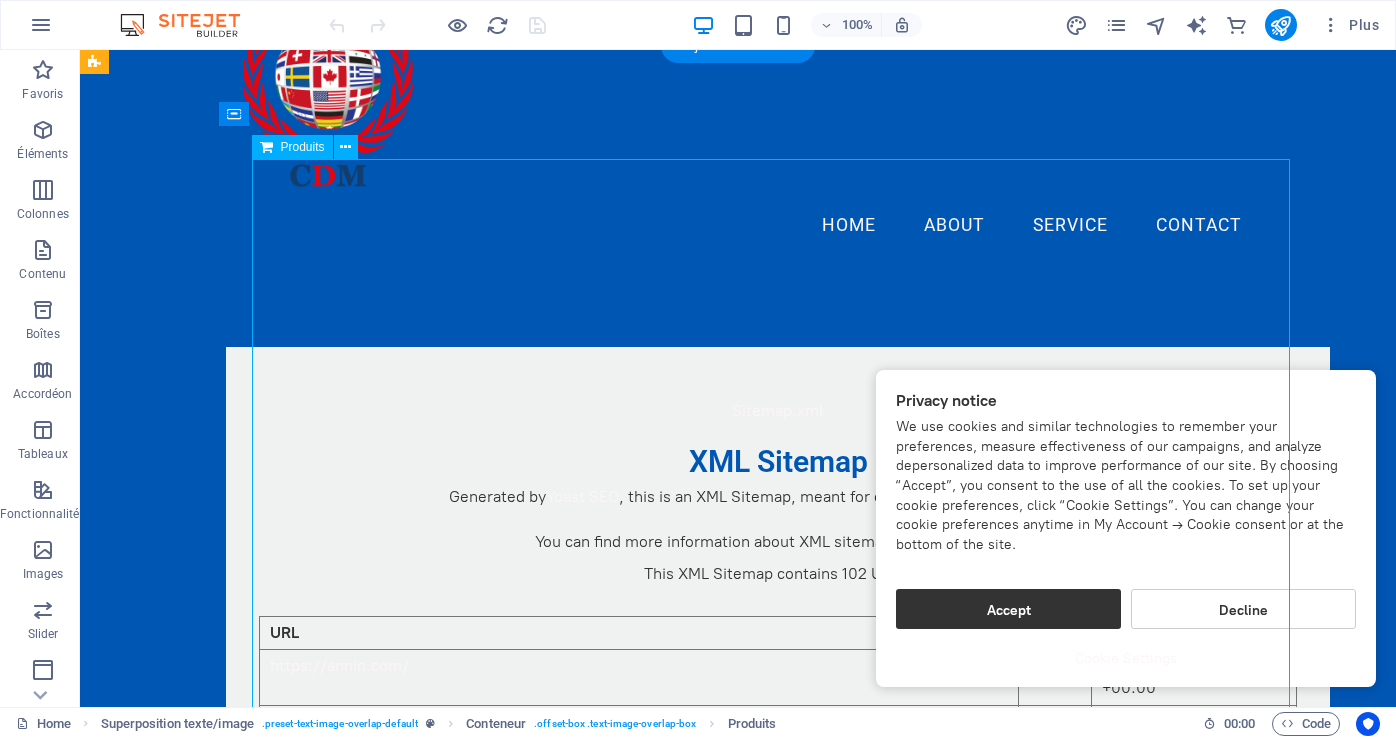 click on "Sitemap.xml
XML Sitemap
Generated by  Yoast SEO , this is an XML Sitemap, meant for consumption by search engines.
You can find more information about XML sitemaps on  sitemaps.org .
This XML Sitemap contains 102 URLs.
URL
Images
Last Mod.
https://annin.com/
4
2025-06-19 14:38 +00:00
https://annin.com/corporate/
0
2022-03-11 14:42 +00:00
https://annin.com/about-us/our-history/
0
2022-03-11 15:31 +00:00
https://annin.com/about-us/our-mission/
0
2022-03-11 15:31 +00:00
https://annin.com/about-us/welcome/
0
2022-03-11 15:36 +00:00
https://annin.com/catalogs/commercial/
0
2022-03-11 15:39 +00:00
https://annin.com/catalogs/residential/
0
2022-03-11 15:39 +00:00
https://annin.com/catalogs/advertising/
0
2022-03-11 15:39 +00:00
https://annin.com/copy-demo/
0" at bounding box center [778, 4101] 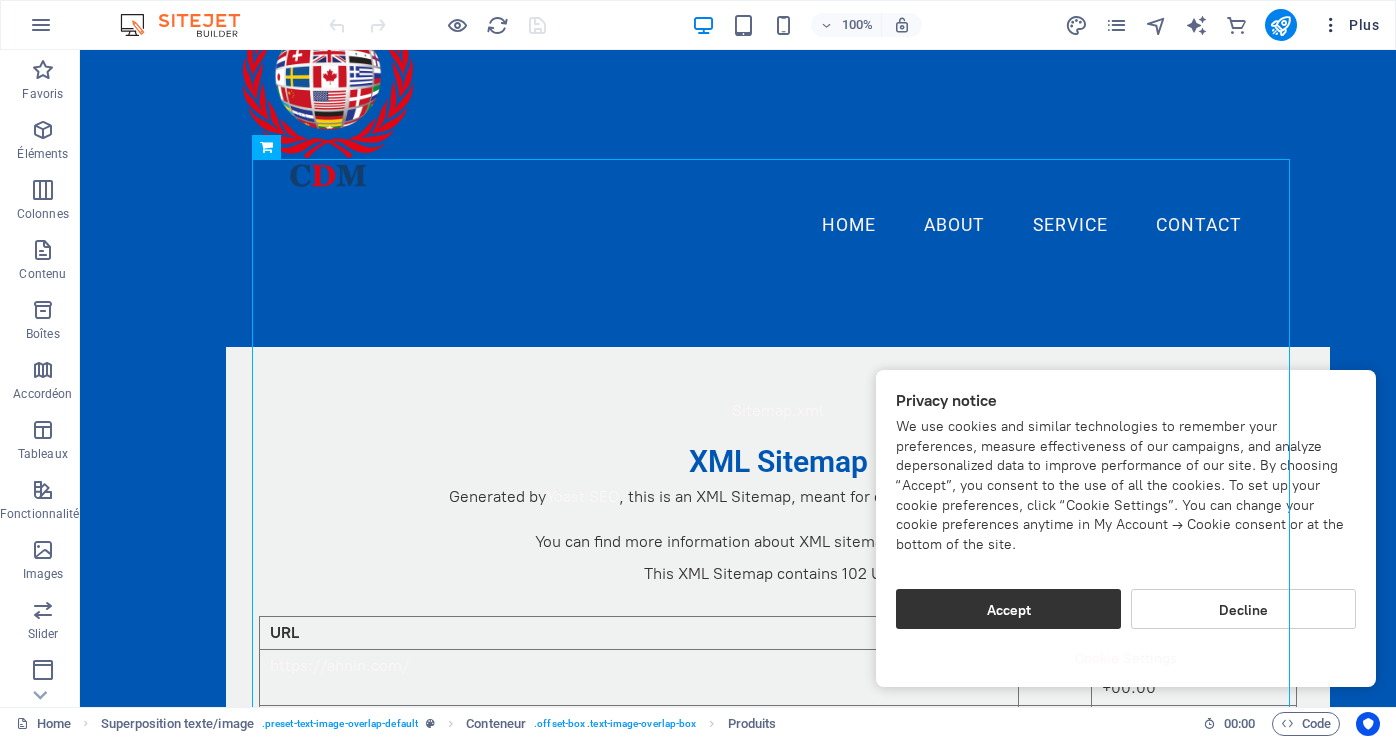 click on "Plus" at bounding box center [1350, 25] 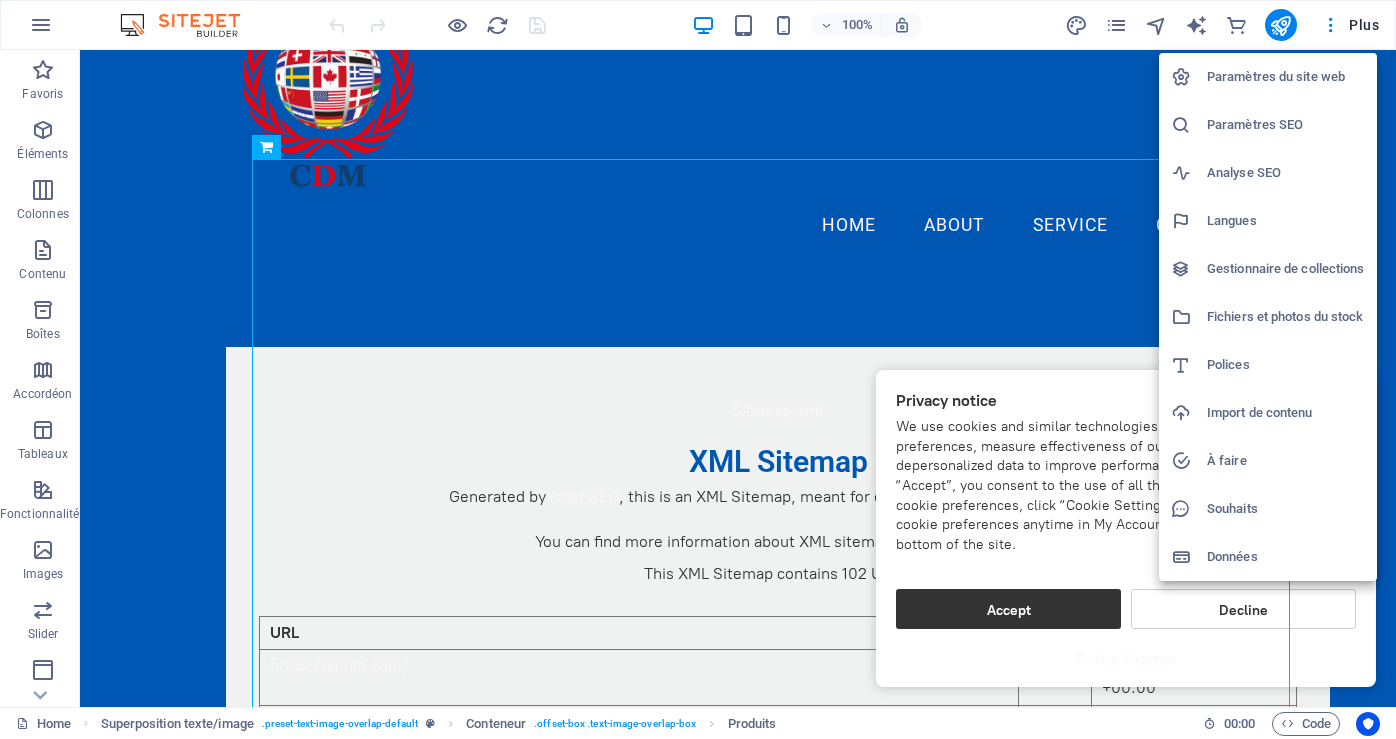 click at bounding box center (698, 369) 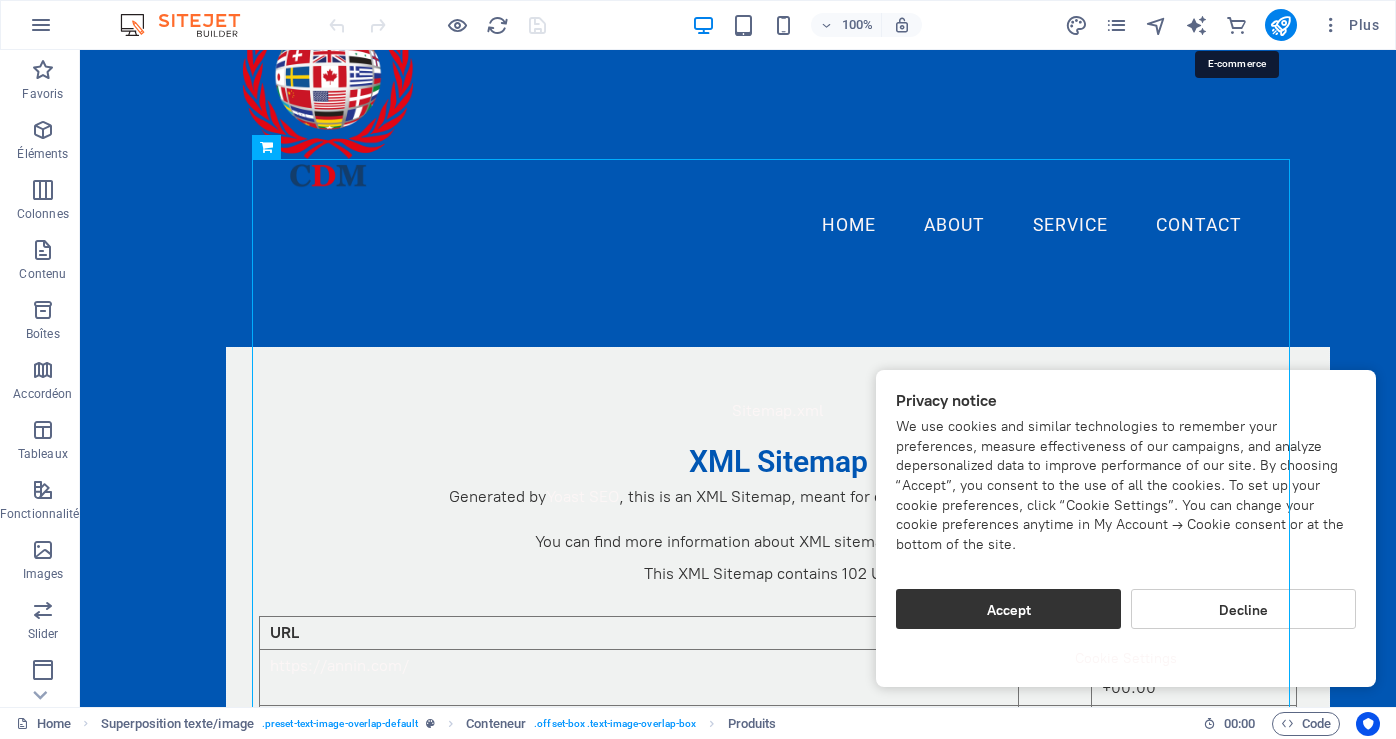 click at bounding box center [1236, 25] 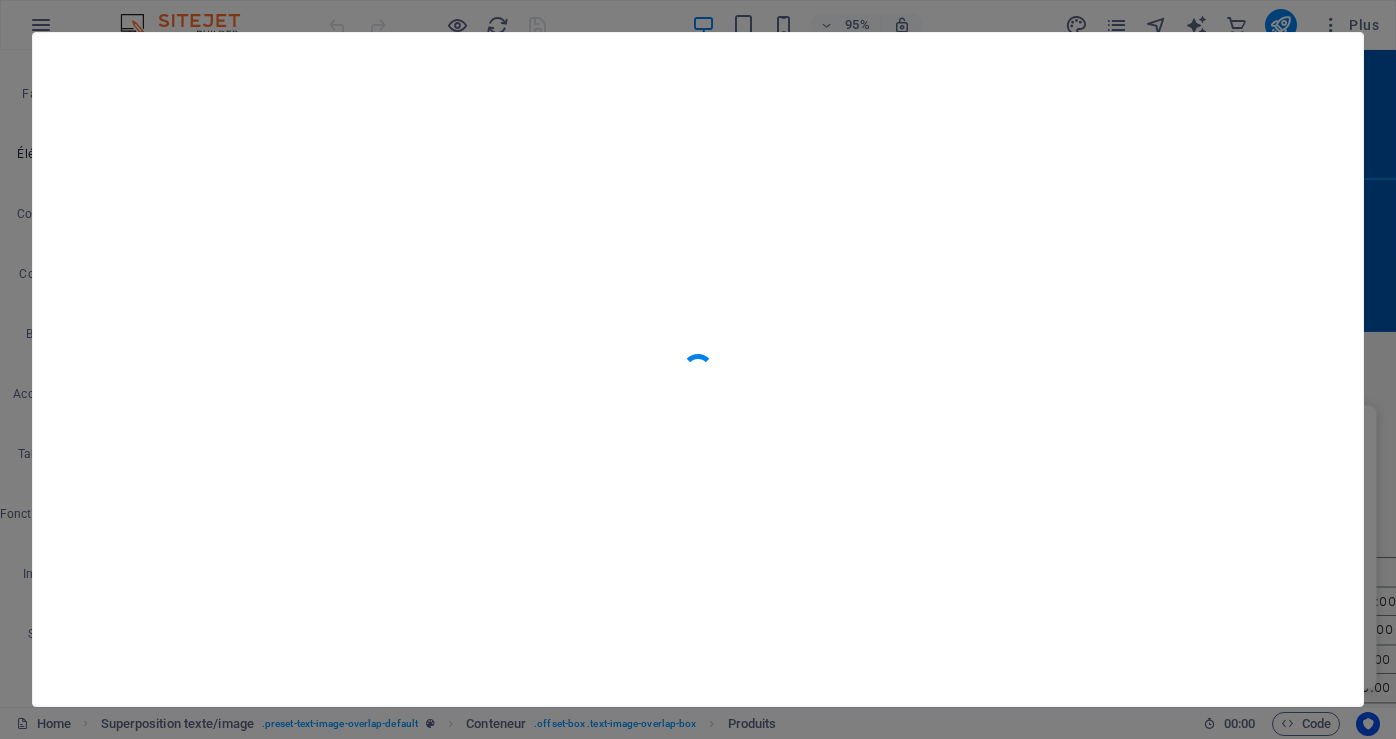 scroll, scrollTop: 19271, scrollLeft: 0, axis: vertical 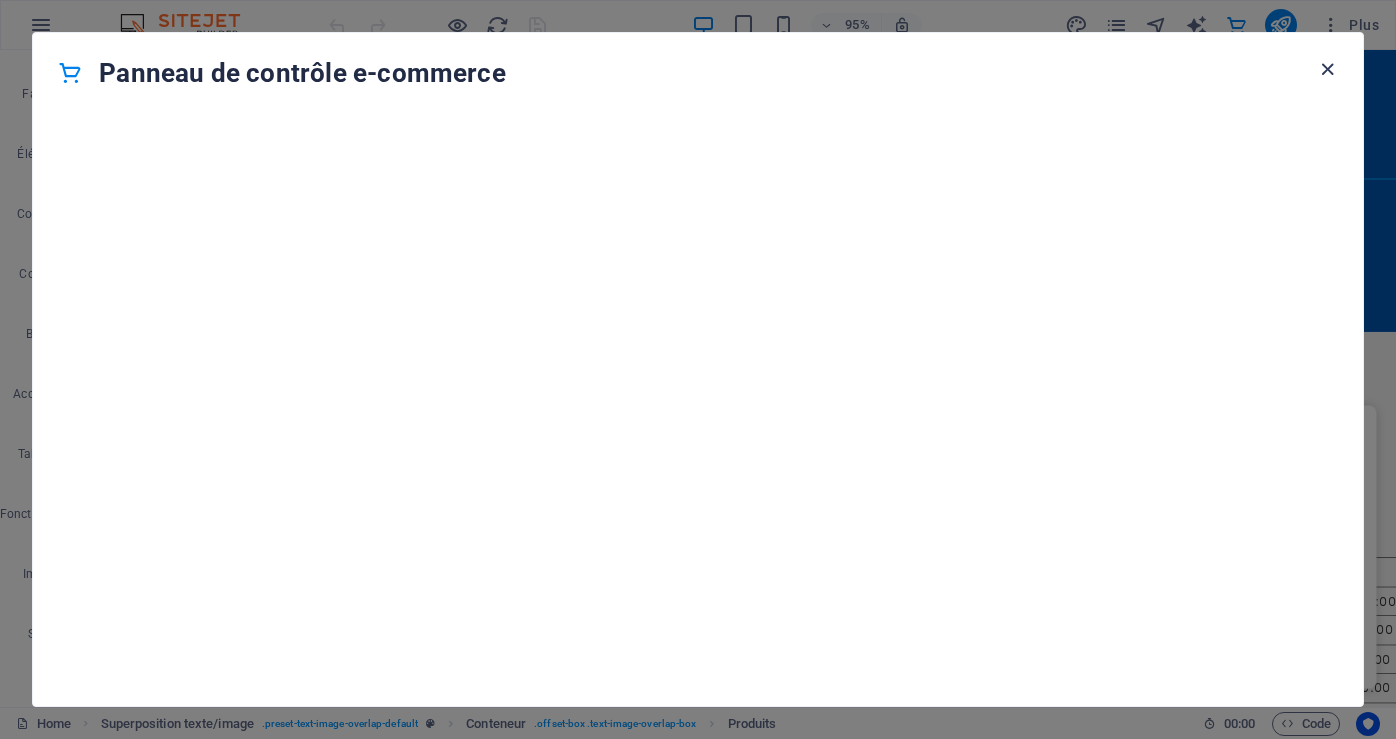 click at bounding box center [1327, 69] 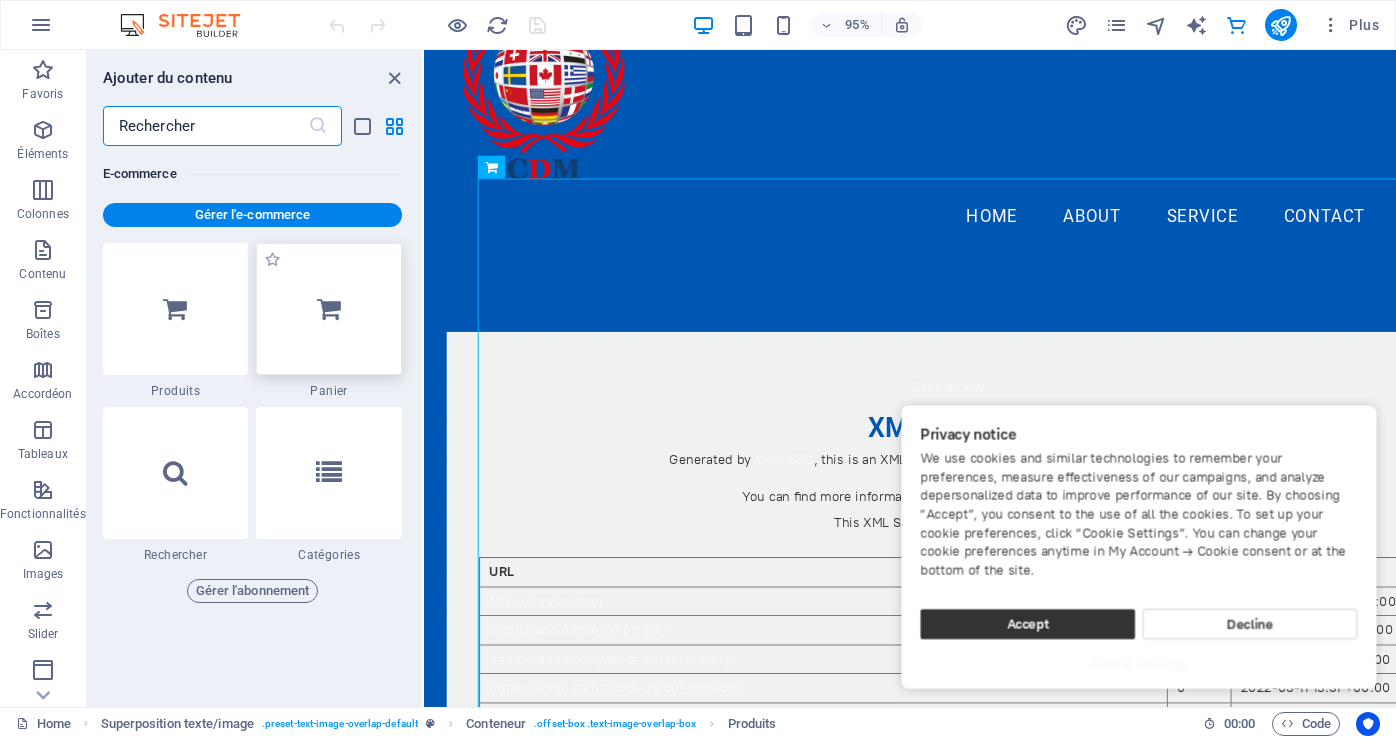 click at bounding box center (329, 309) 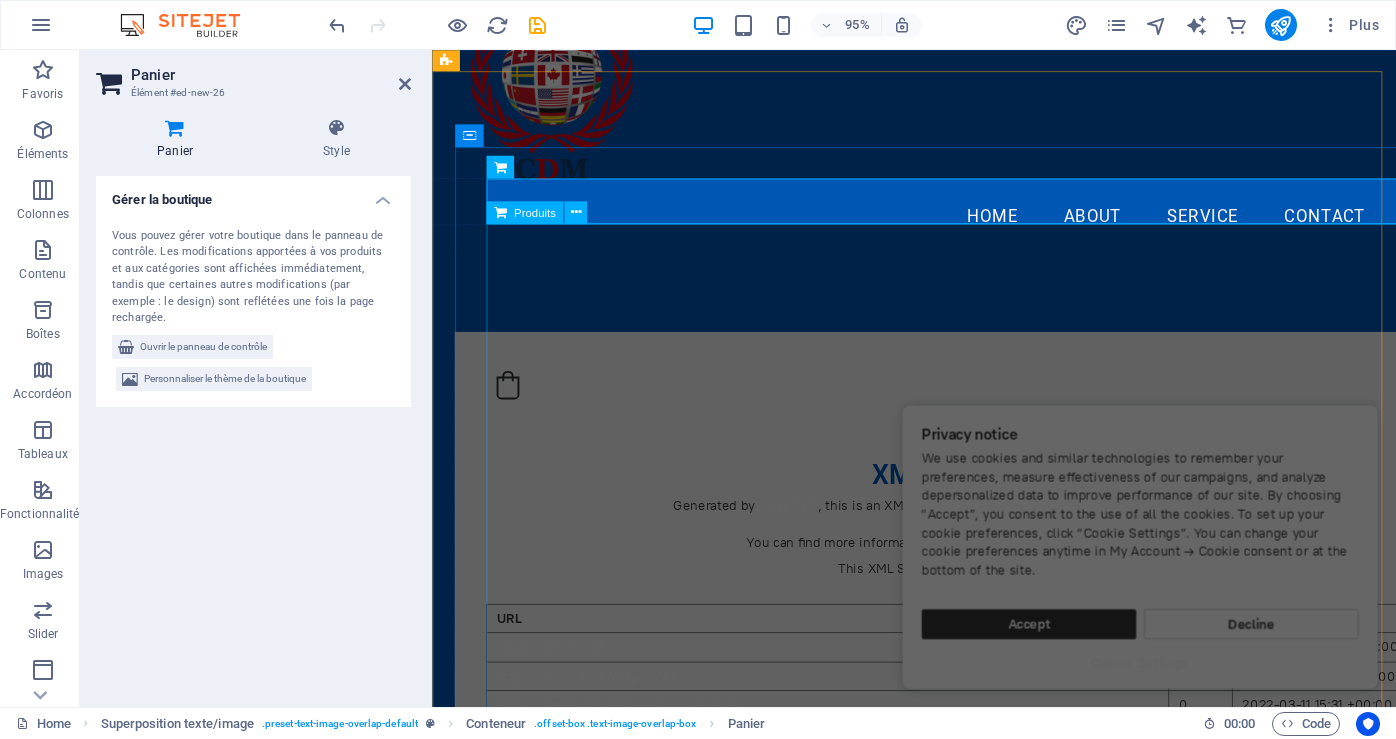 click on "Produits" at bounding box center [535, 212] 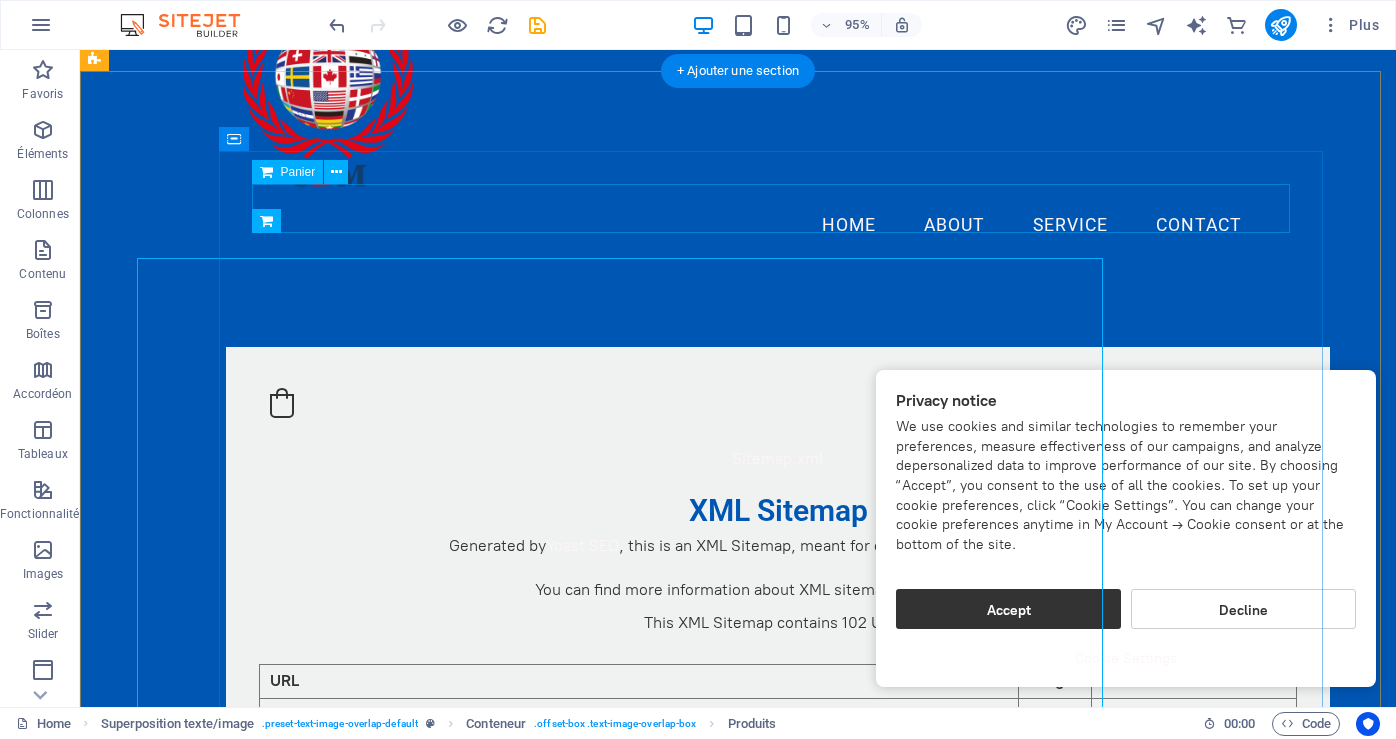 scroll, scrollTop: 299, scrollLeft: 0, axis: vertical 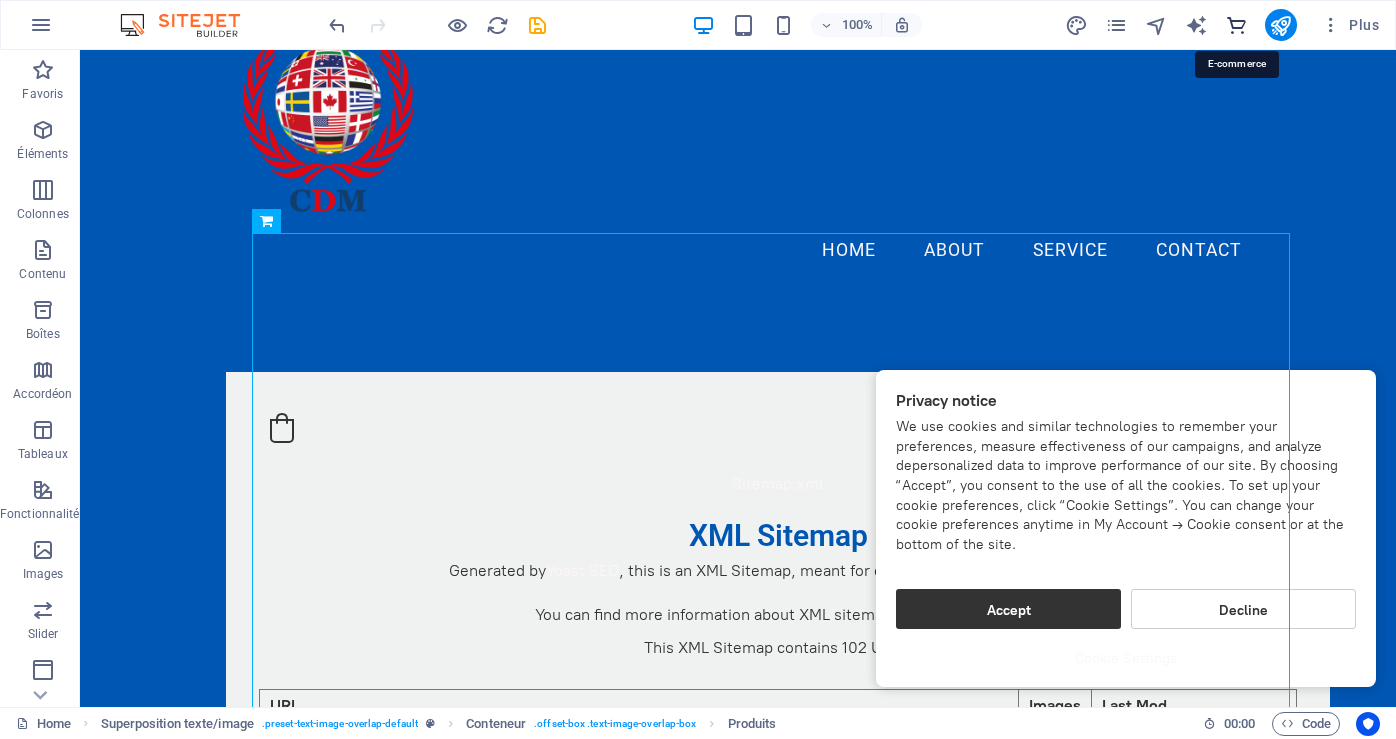 click at bounding box center (1236, 25) 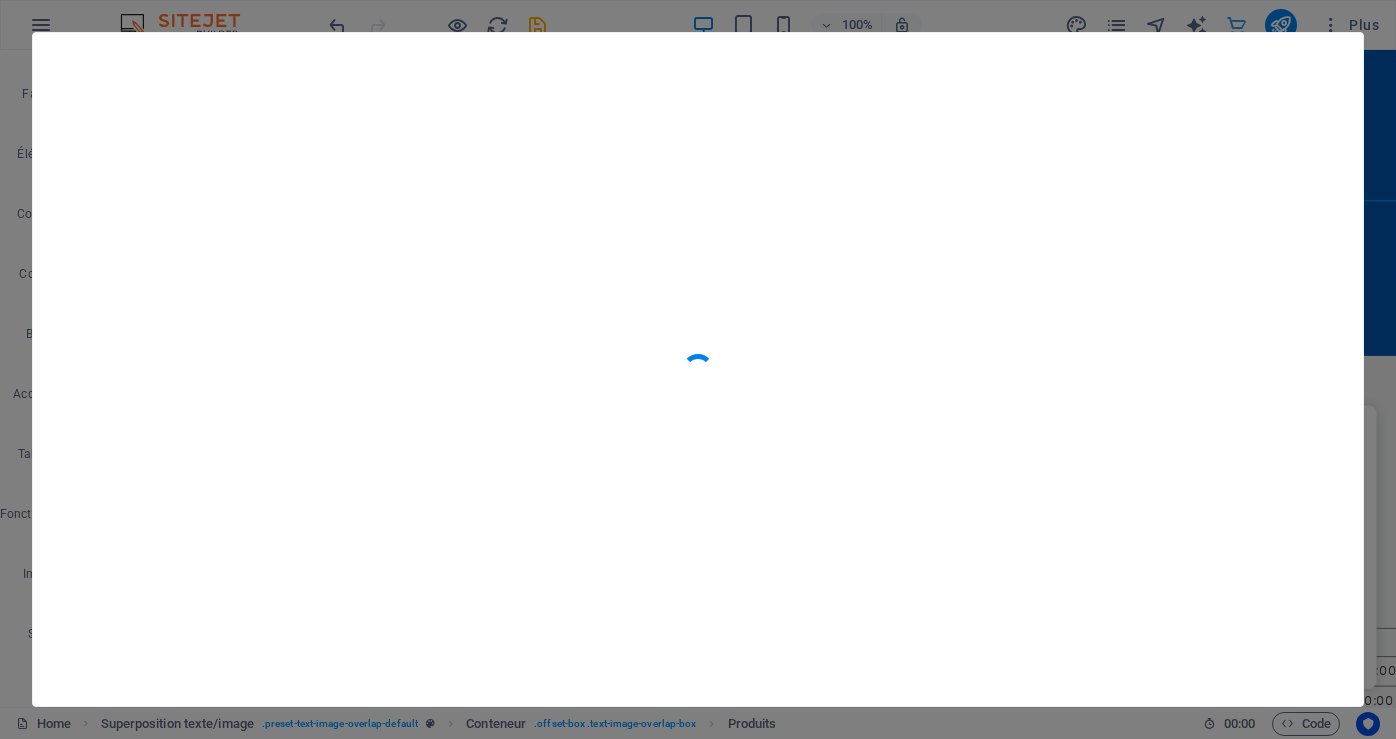 scroll, scrollTop: 324, scrollLeft: 0, axis: vertical 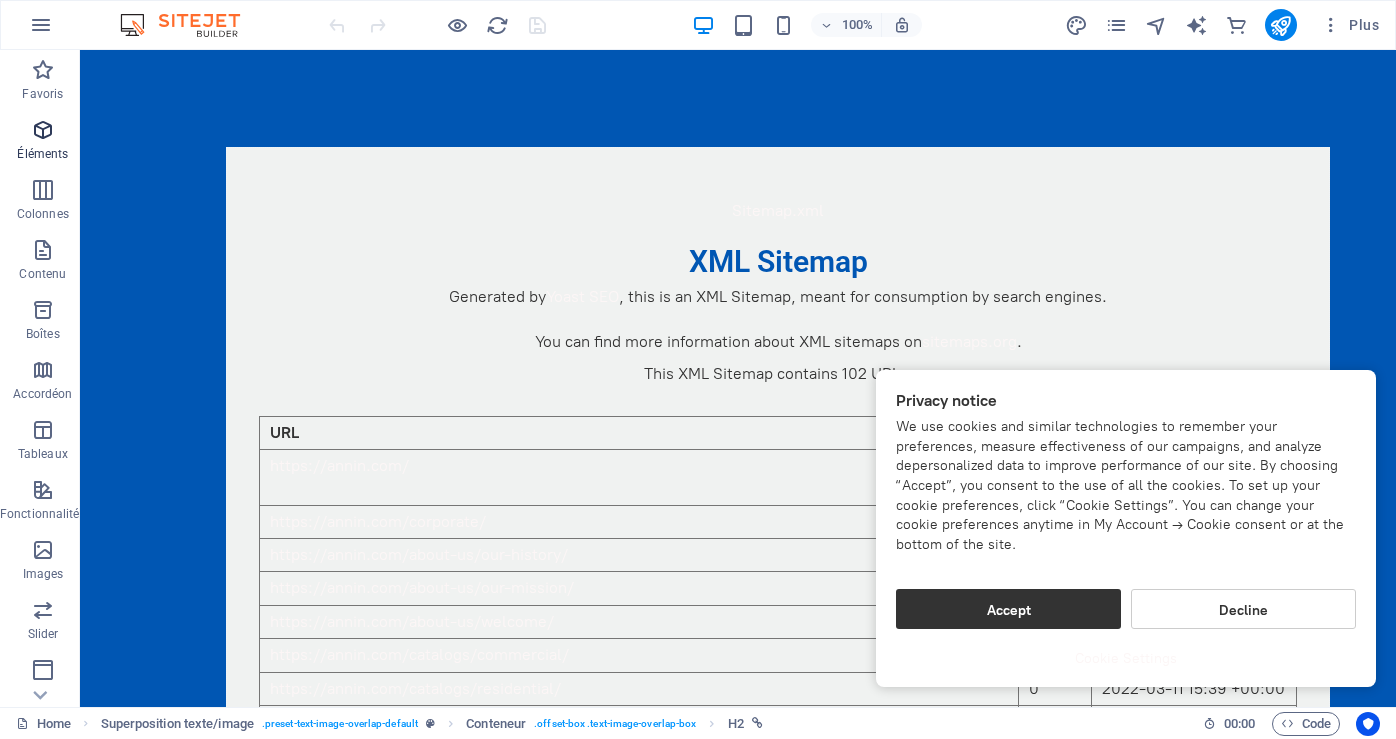click on "Éléments" at bounding box center [42, 154] 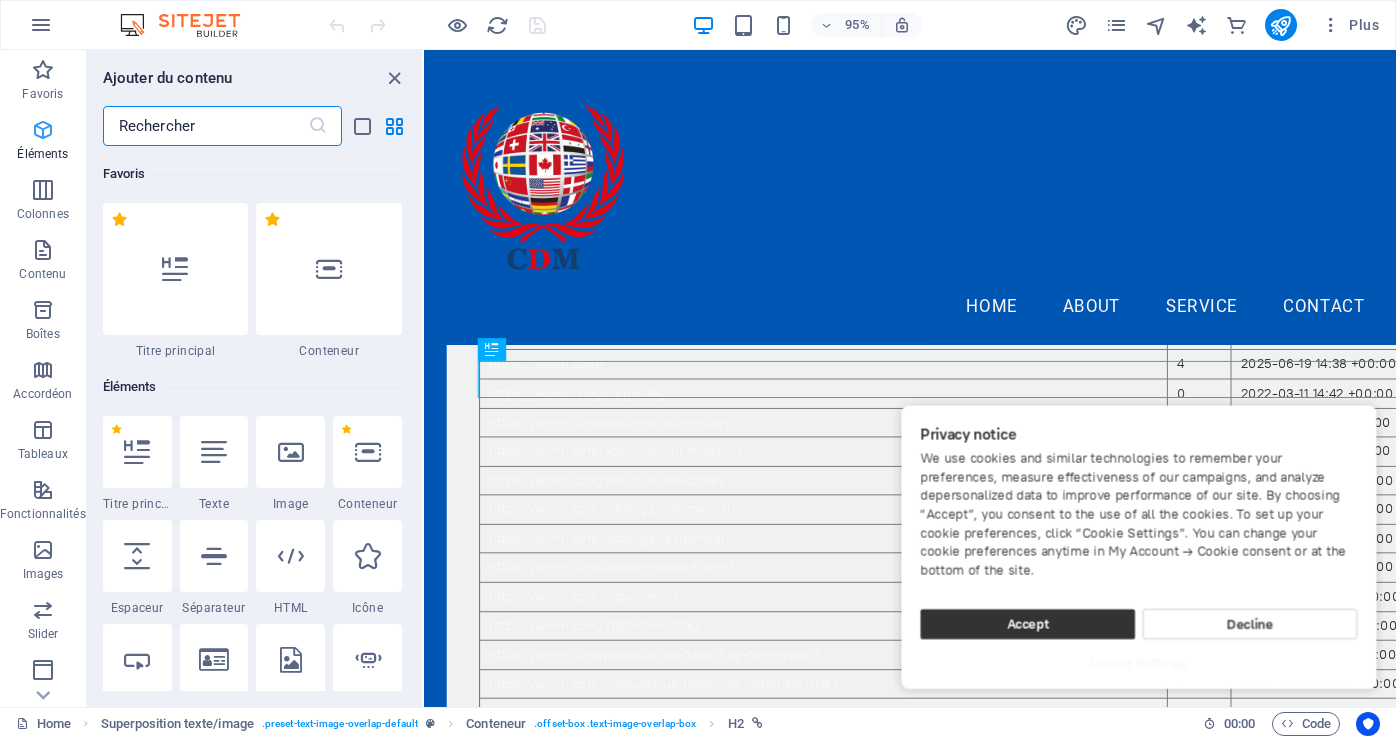 scroll, scrollTop: 5349, scrollLeft: 0, axis: vertical 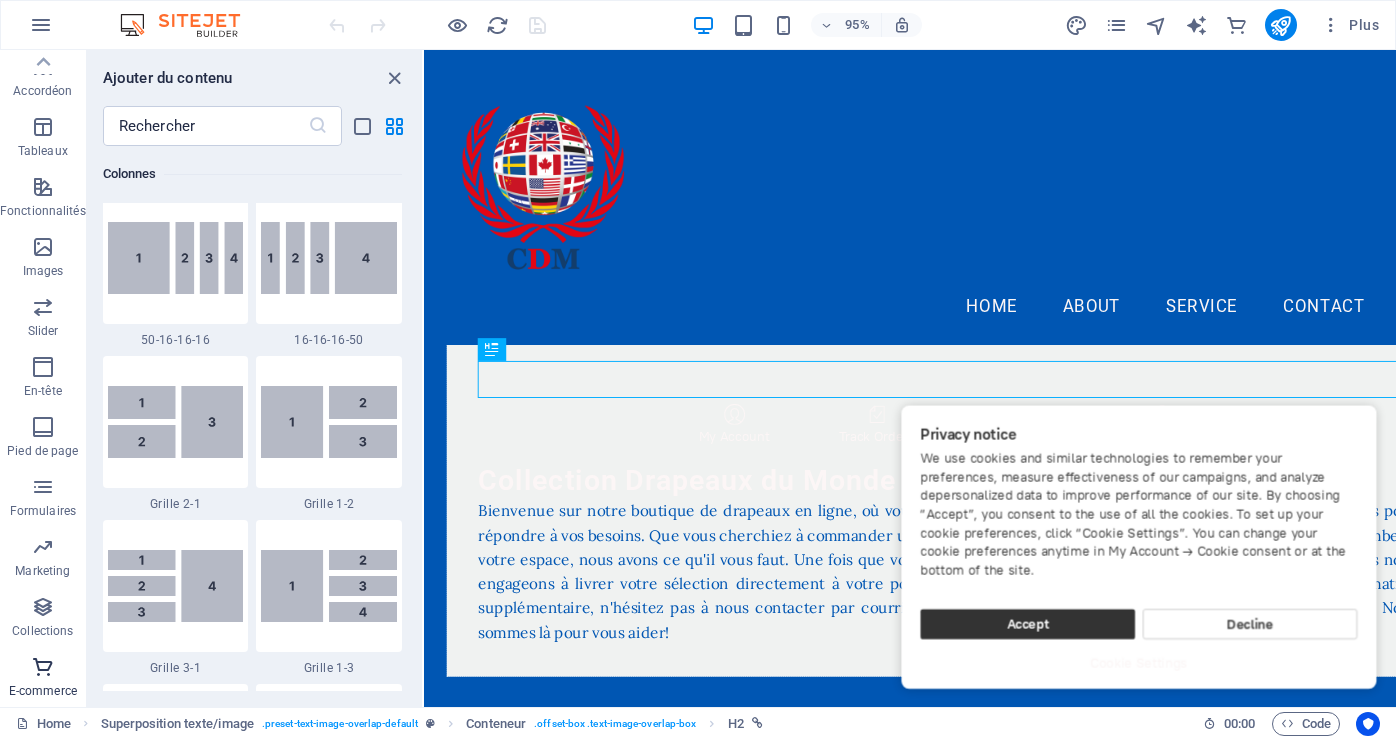 click on "E-commerce" at bounding box center (43, 691) 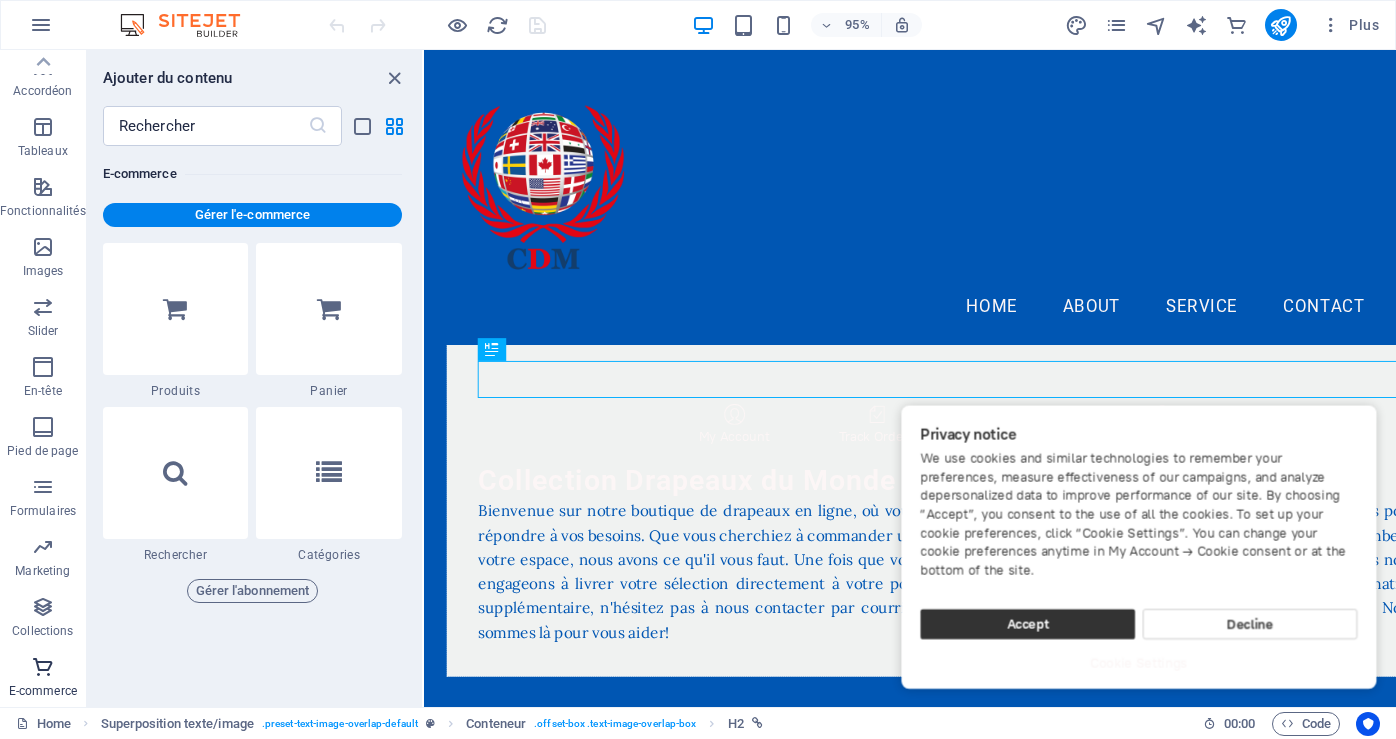 scroll, scrollTop: 19271, scrollLeft: 0, axis: vertical 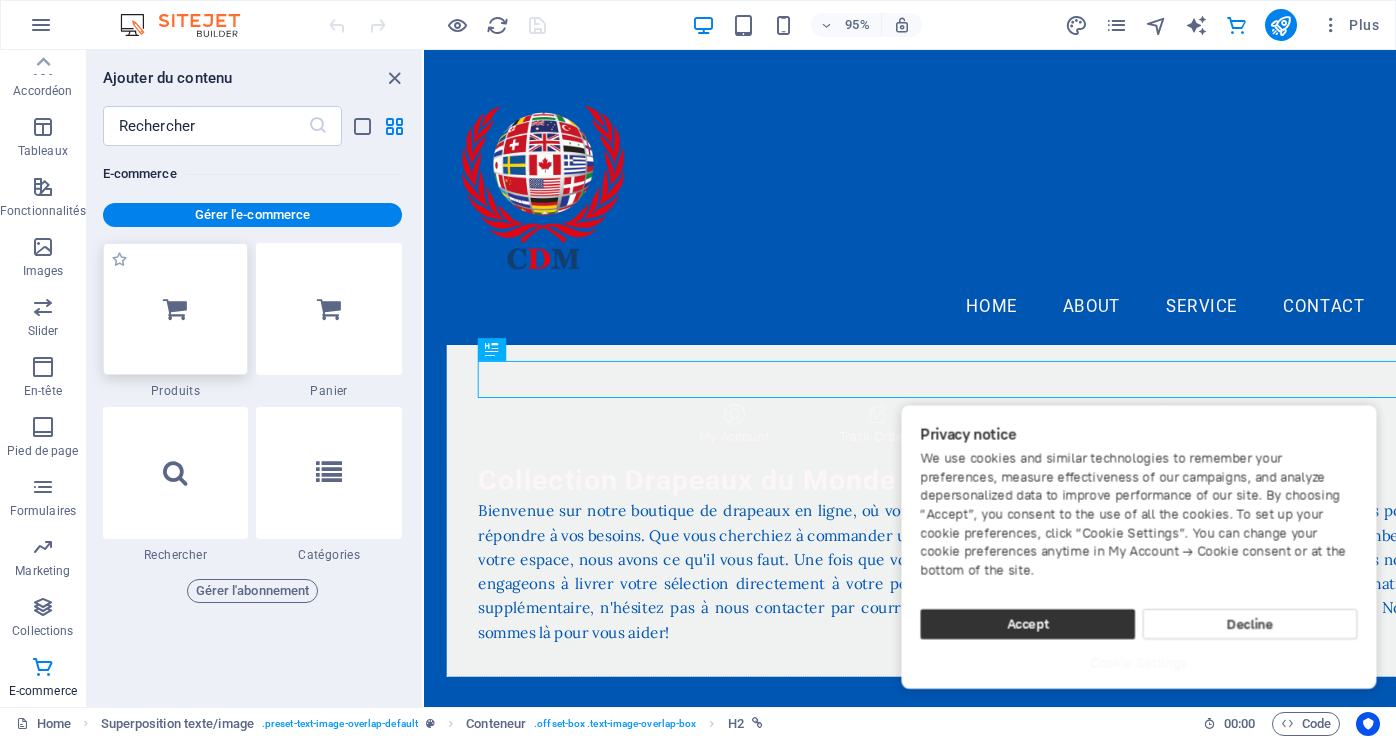 click at bounding box center (175, 309) 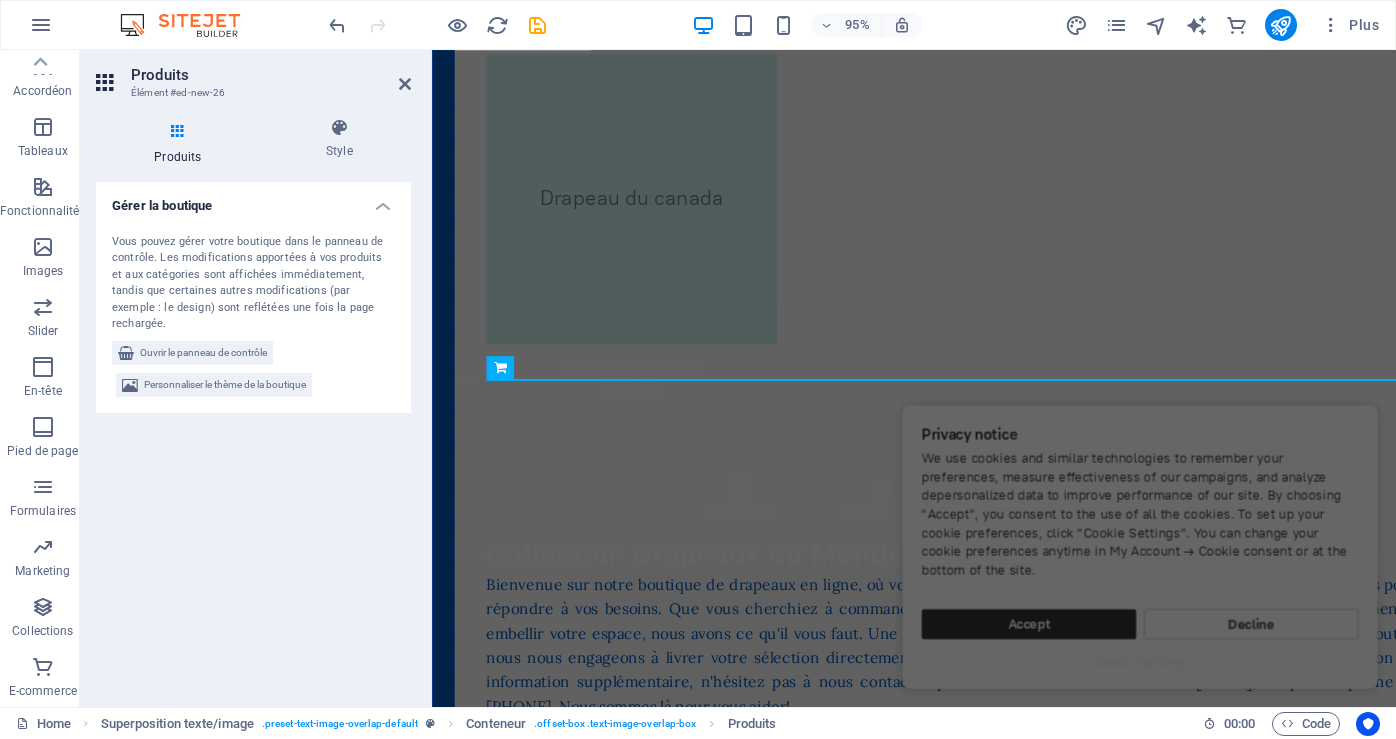 scroll, scrollTop: 113, scrollLeft: 0, axis: vertical 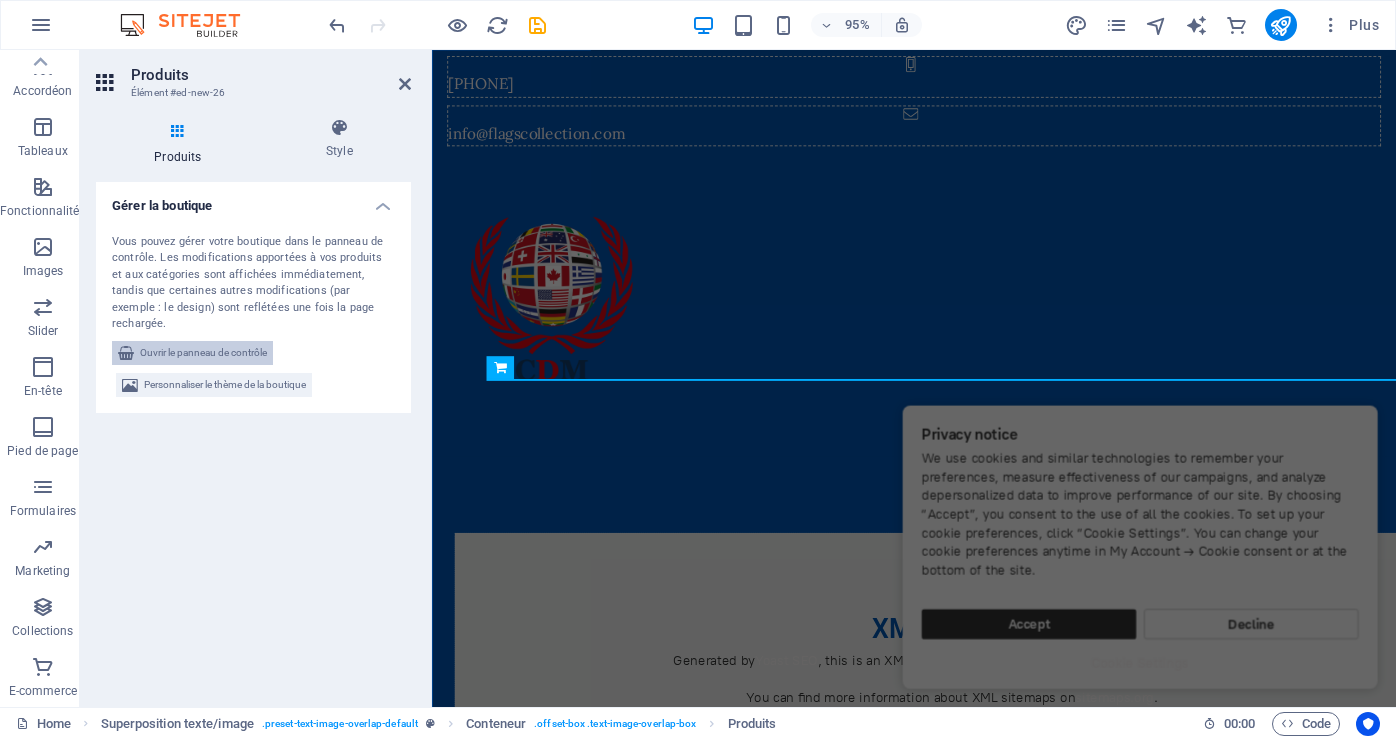 click on "Ouvrir le panneau de contrôle" at bounding box center [203, 353] 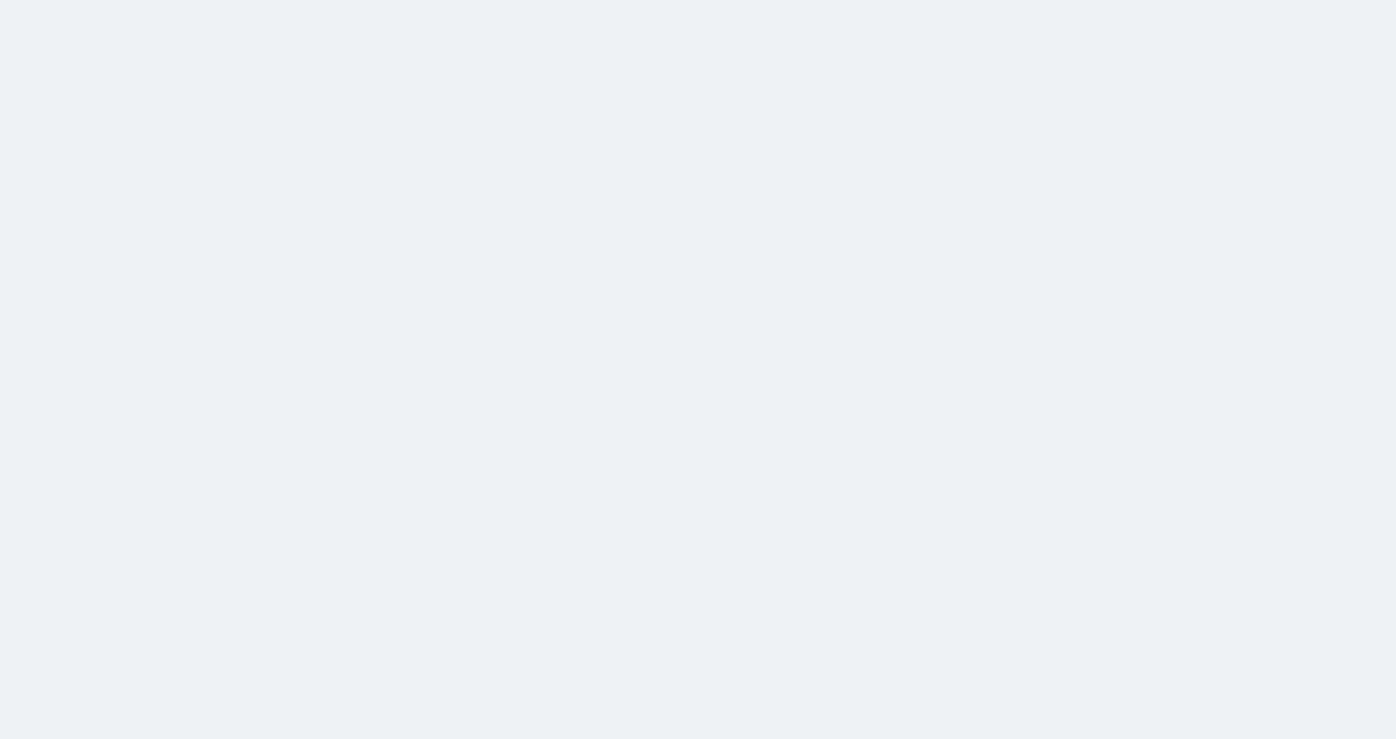 scroll, scrollTop: 0, scrollLeft: 0, axis: both 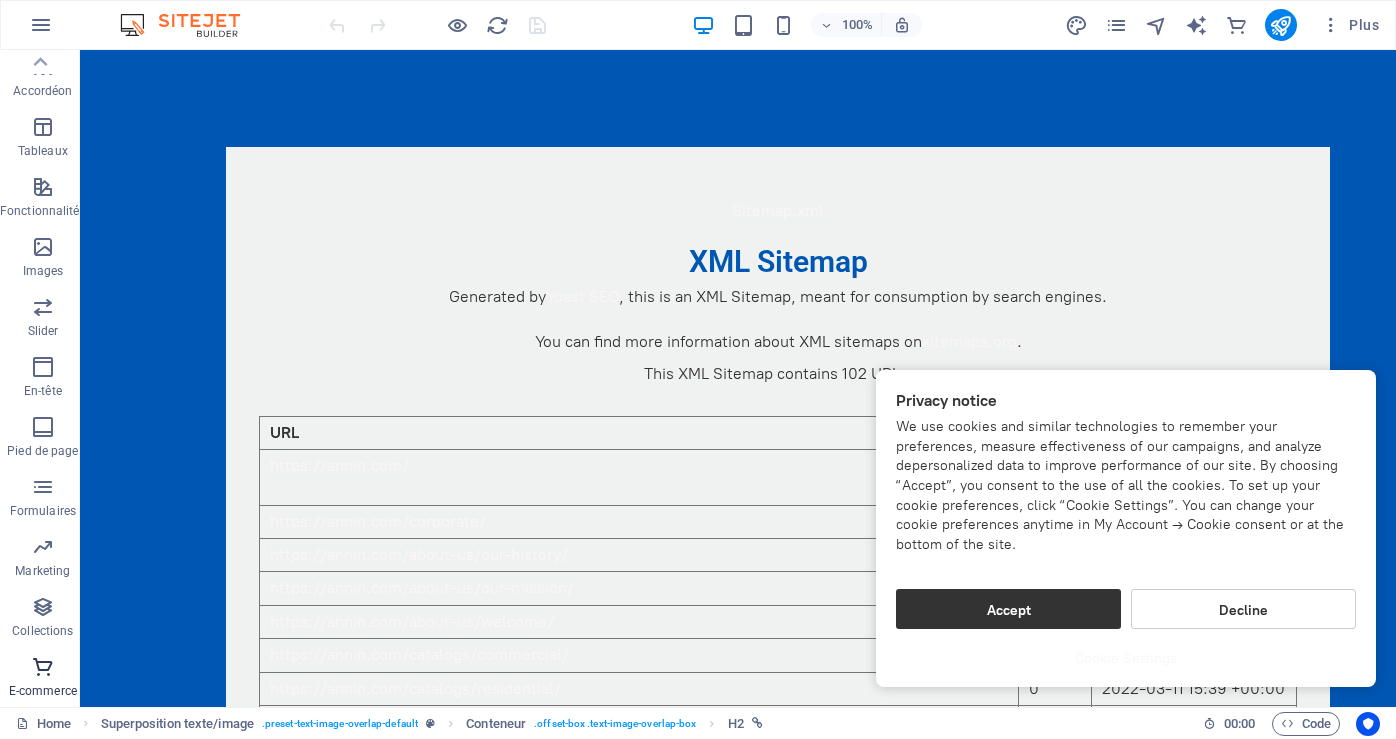 click on "E-commerce" at bounding box center (43, 691) 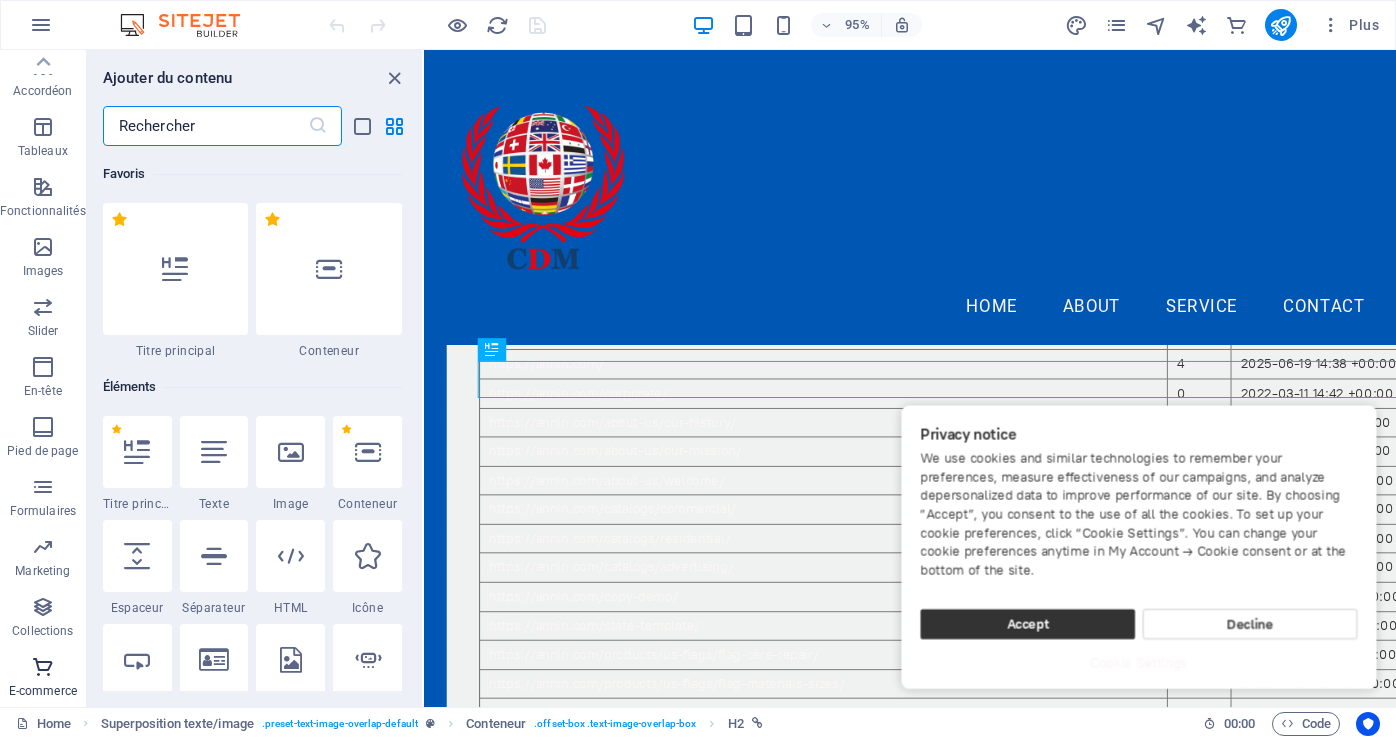 scroll, scrollTop: 5349, scrollLeft: 0, axis: vertical 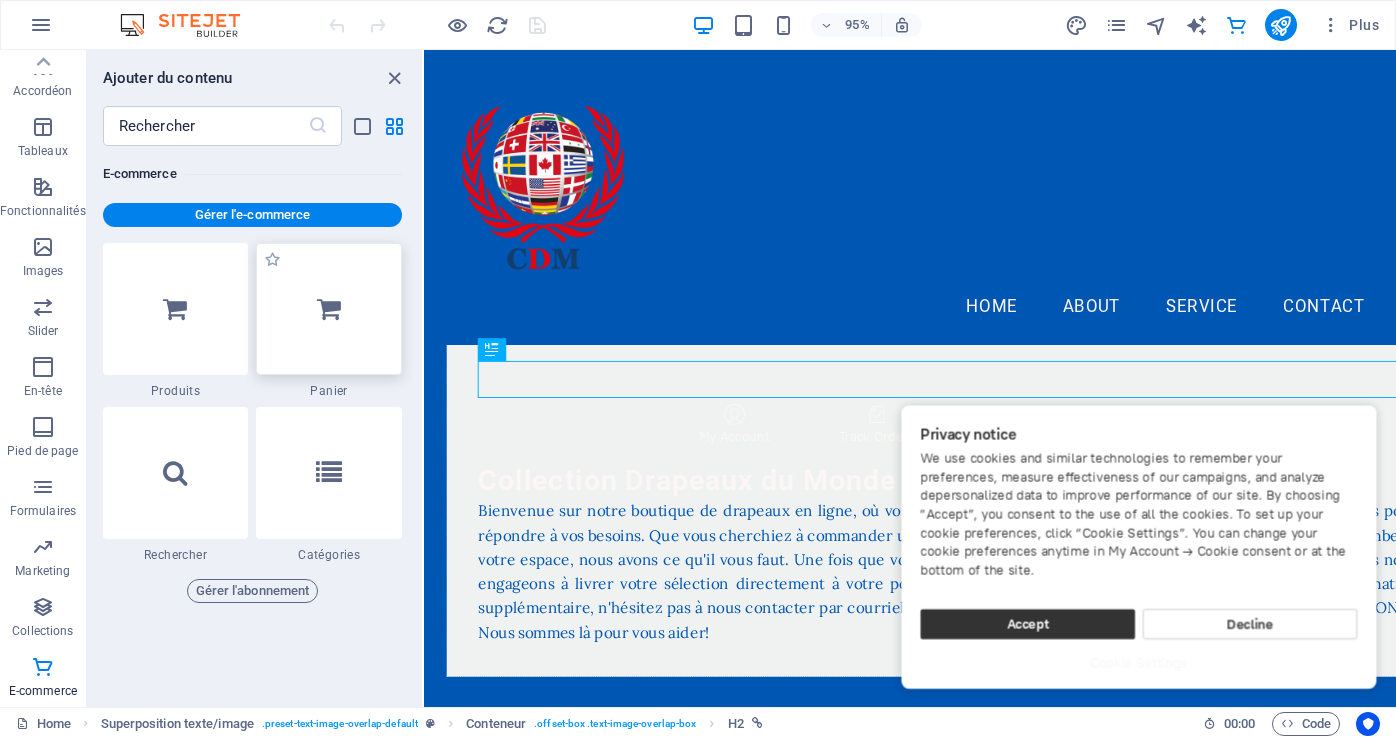 click at bounding box center (329, 309) 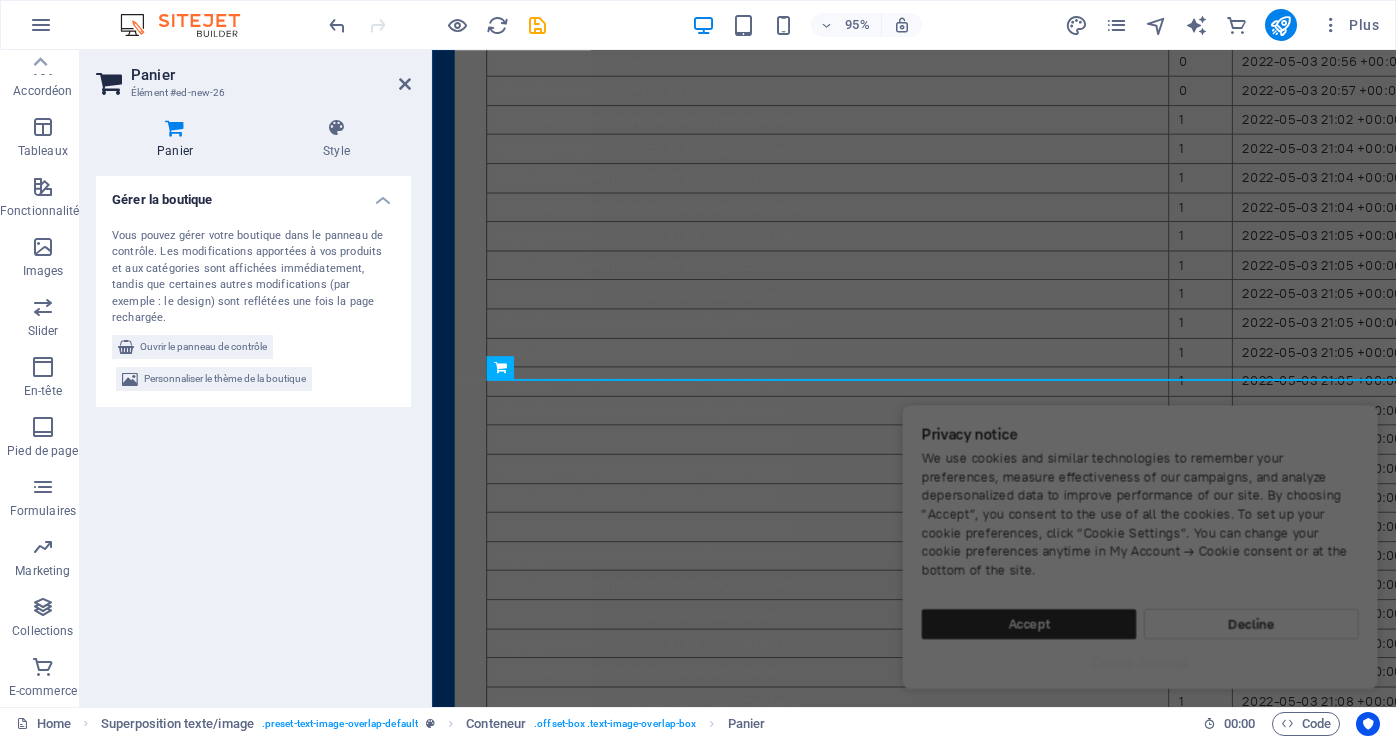 scroll, scrollTop: 113, scrollLeft: 0, axis: vertical 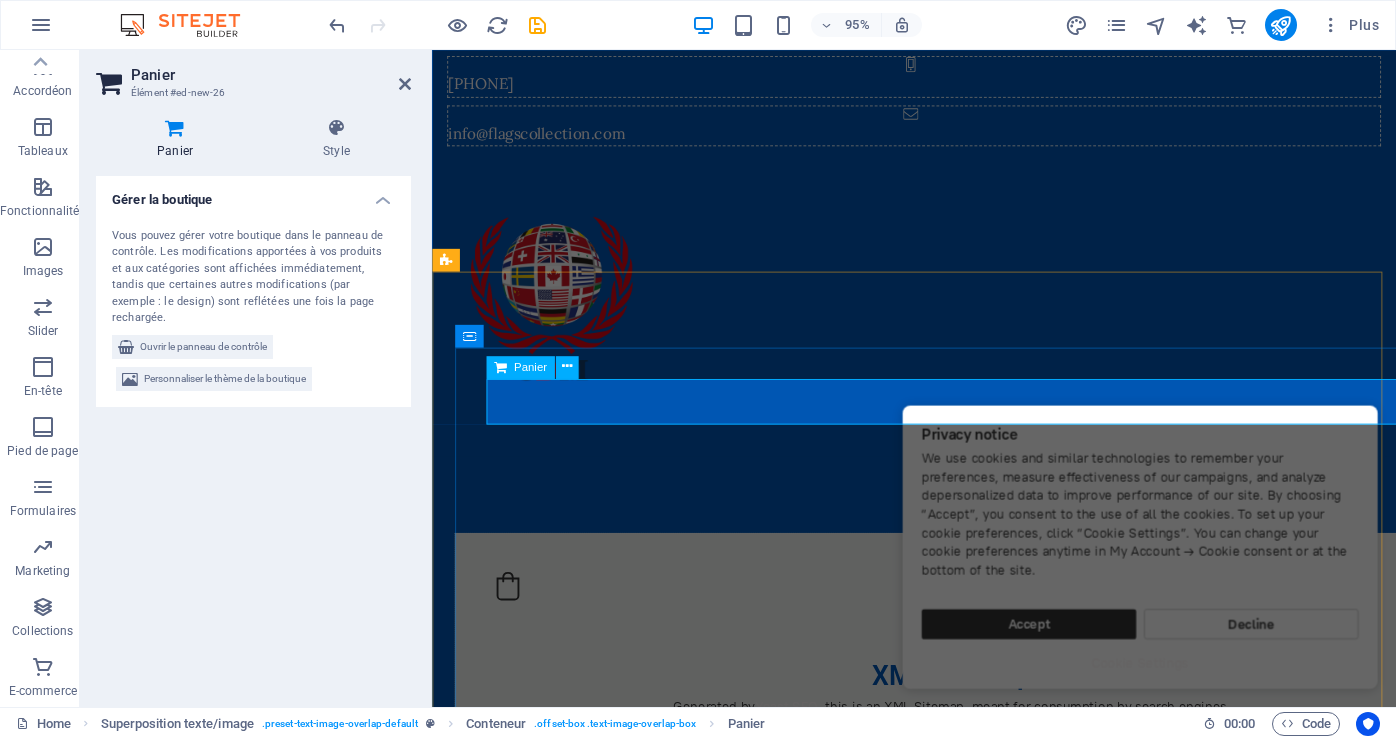 click on "0" at bounding box center [979, 615] 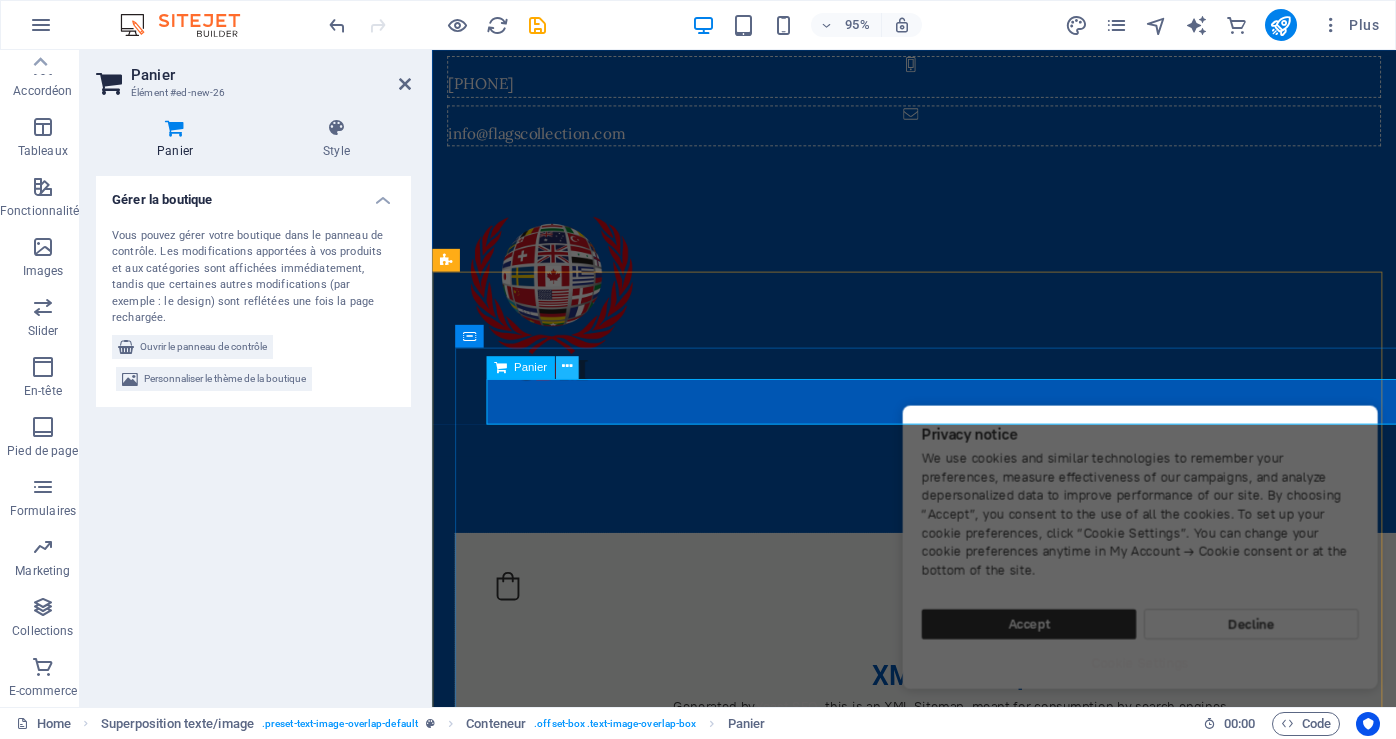 click at bounding box center [566, 367] 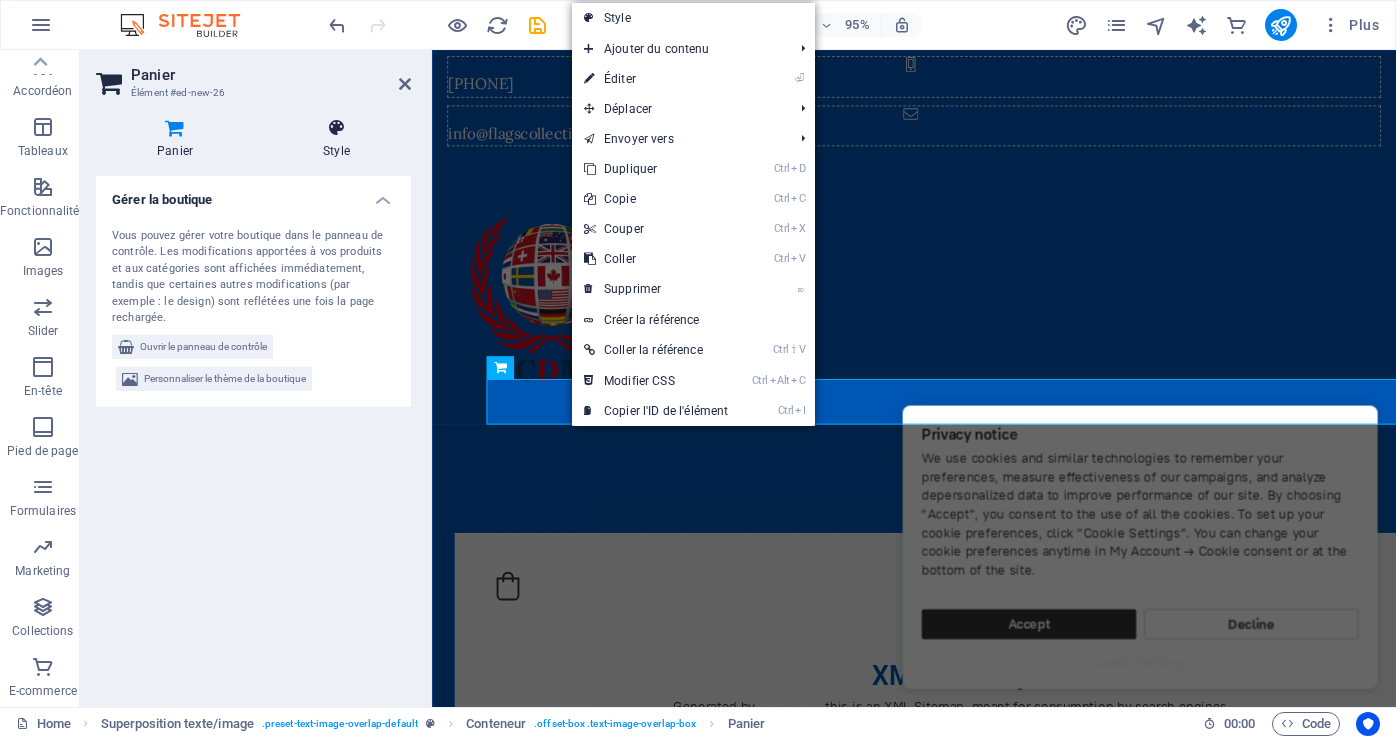 click on "Style" at bounding box center (336, 139) 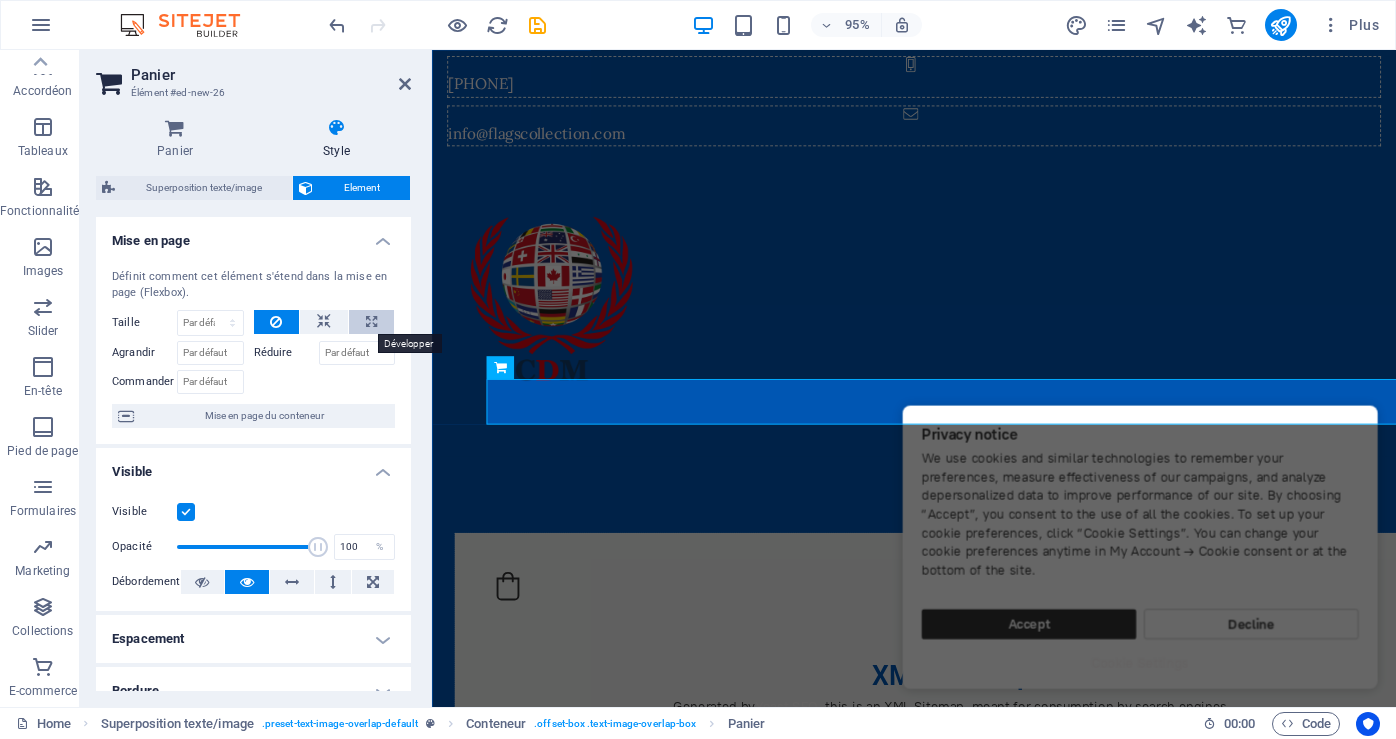 click at bounding box center [371, 322] 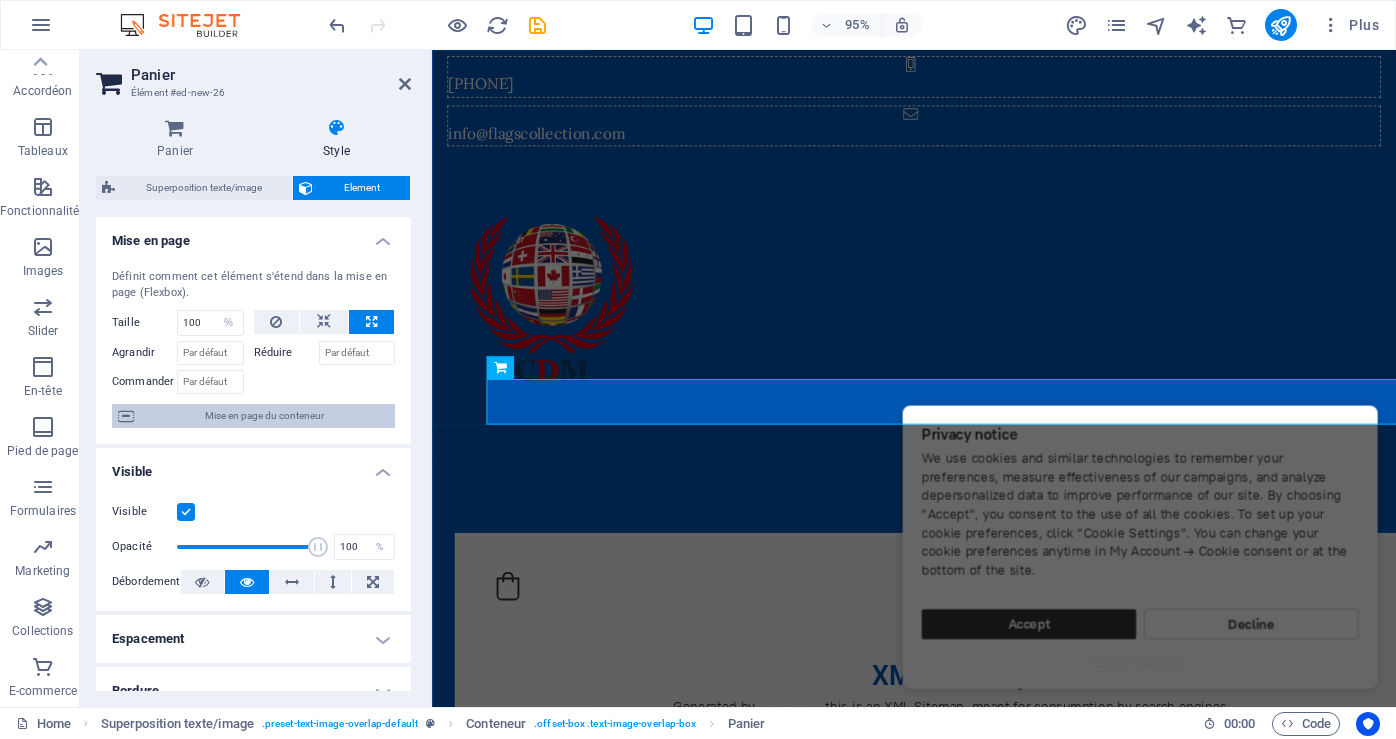 click on "Mise en page du conteneur" at bounding box center (264, 416) 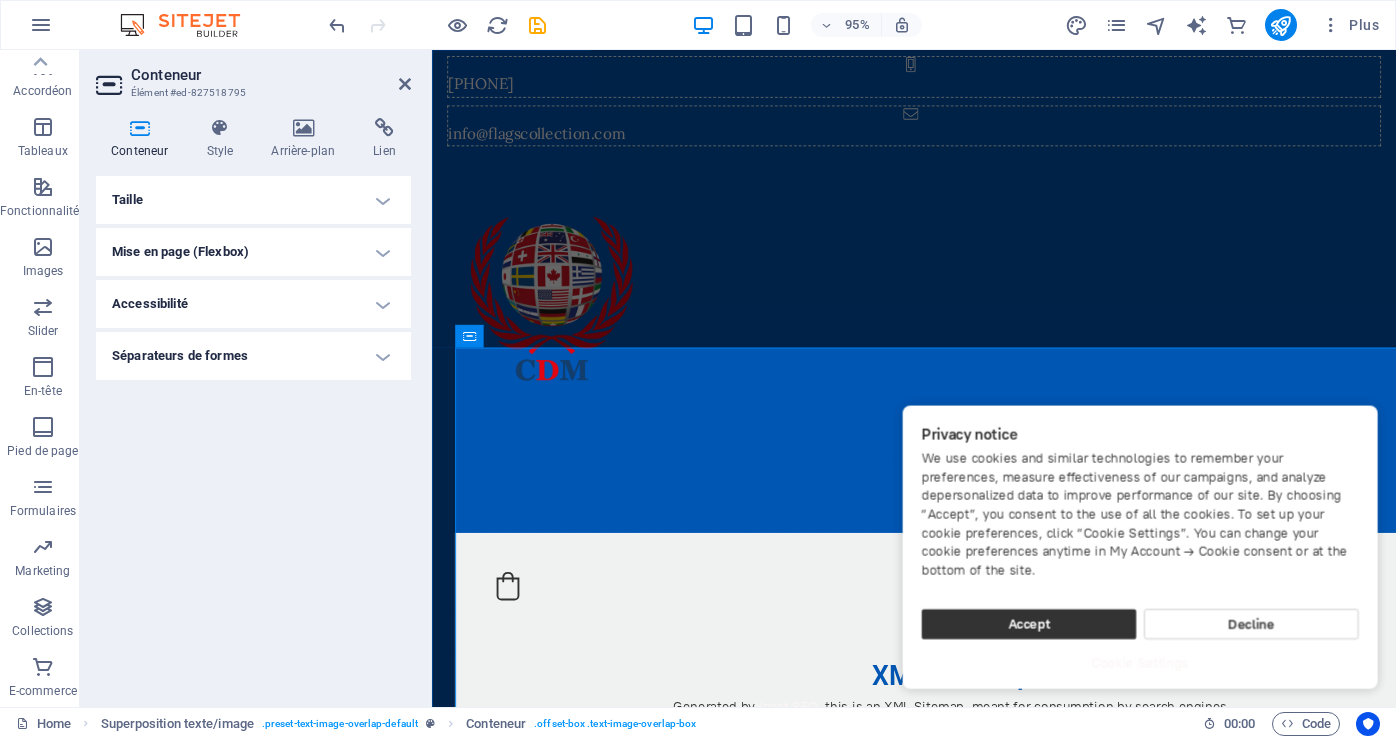 click on "Taille" at bounding box center (253, 200) 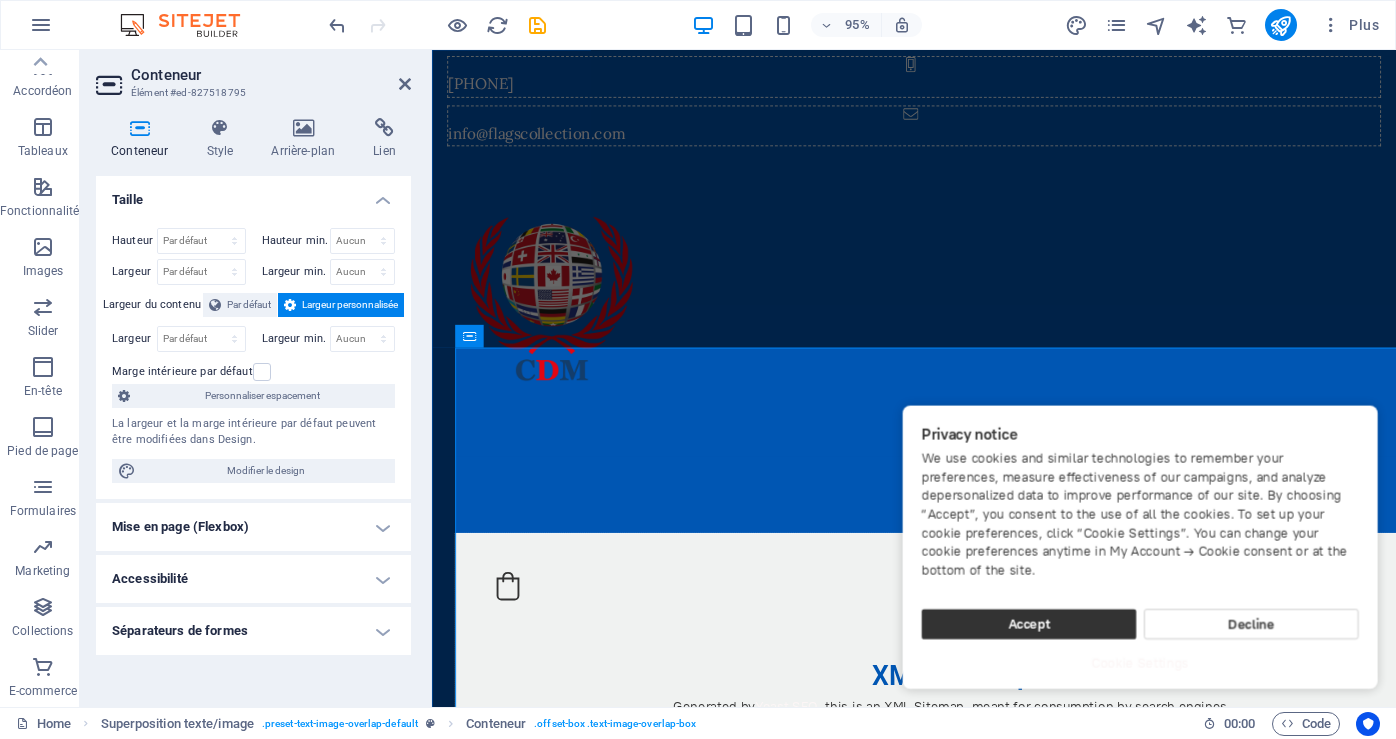 click on "Hauteur Par défaut px rem % vh vw Hauteur min. Aucun px rem % vh vw Largeur Par défaut px rem % em vh vw Largeur min. Aucun px rem % vh vw Largeur du contenu Par défaut Largeur personnalisée Largeur Par défaut px rem % em vh vw Largeur min. Aucun px rem % vh vw Marge intérieure par défaut Personnaliser espacement La largeur et la marge intérieure par défaut peuvent être modifiées dans Design. Modifier le design" at bounding box center (253, 355) 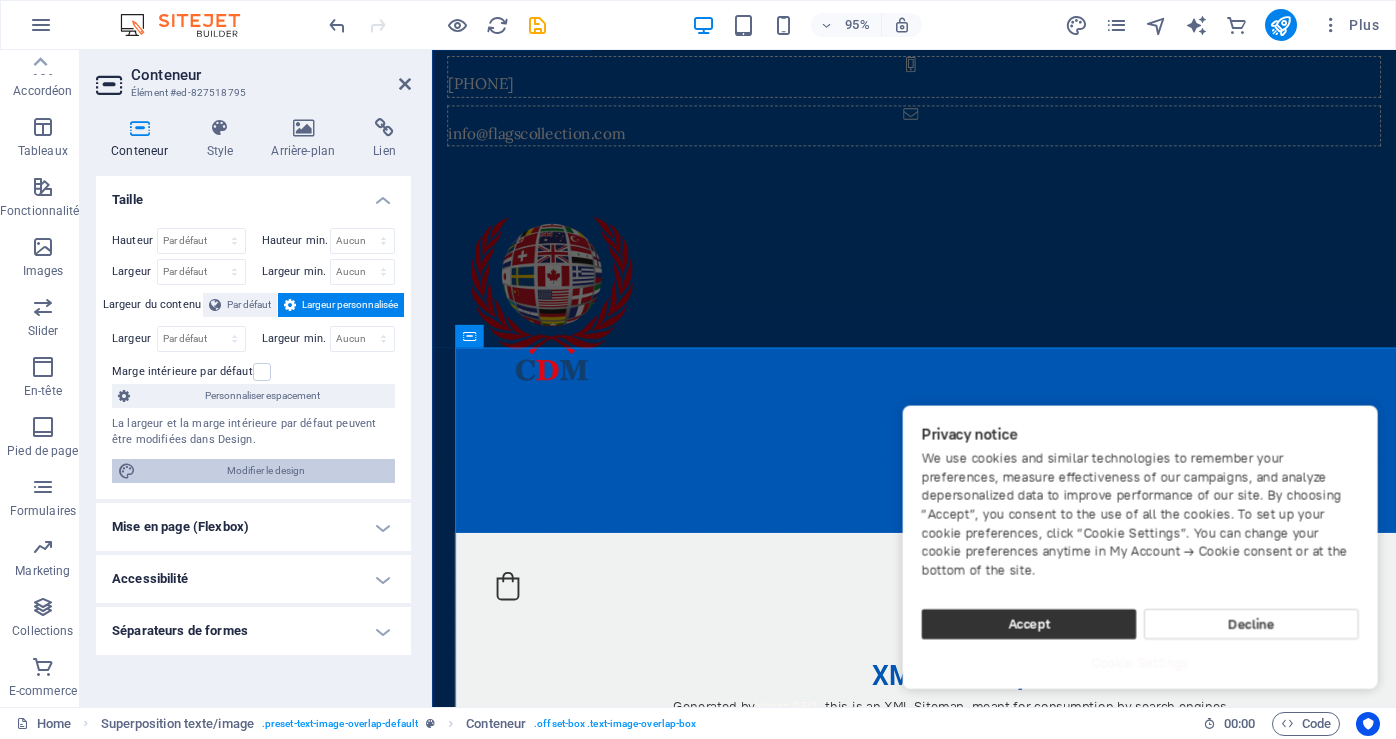 click on "Modifier le design" at bounding box center [265, 471] 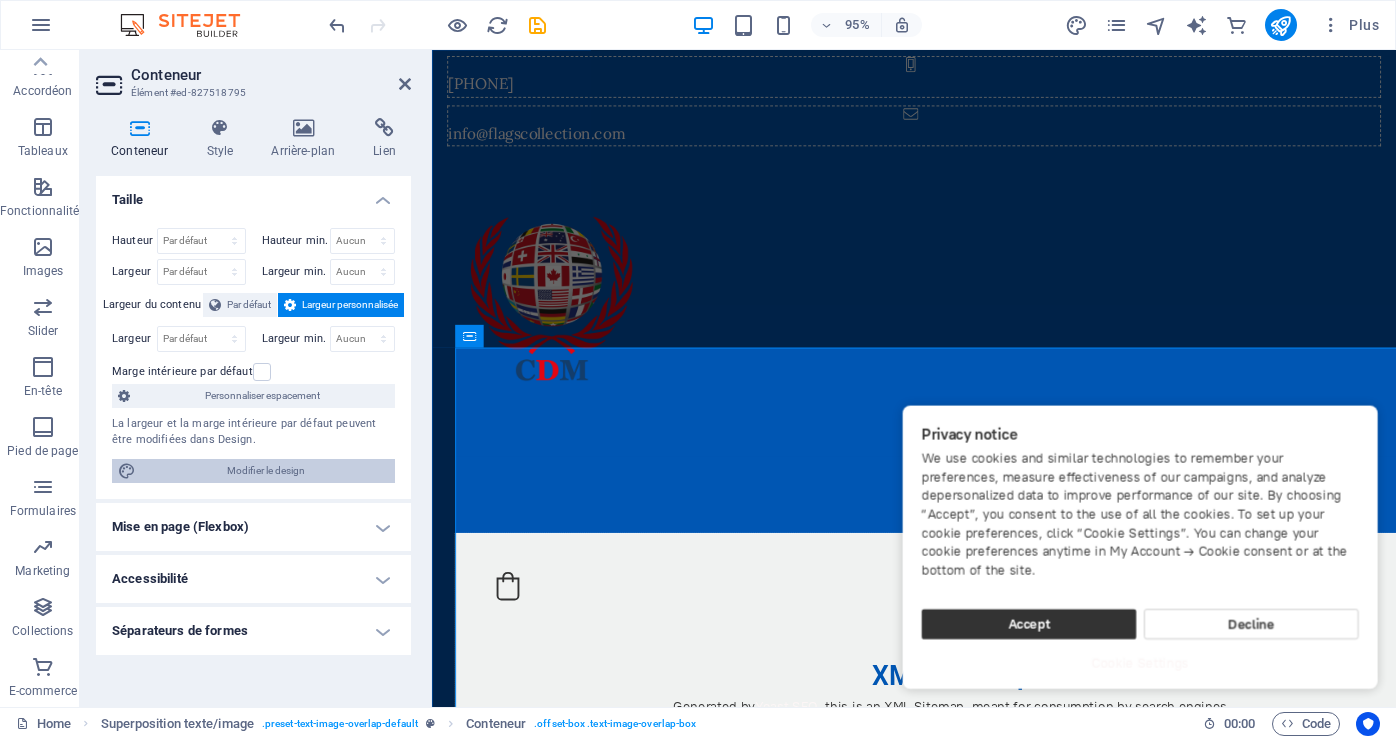 select on "px" 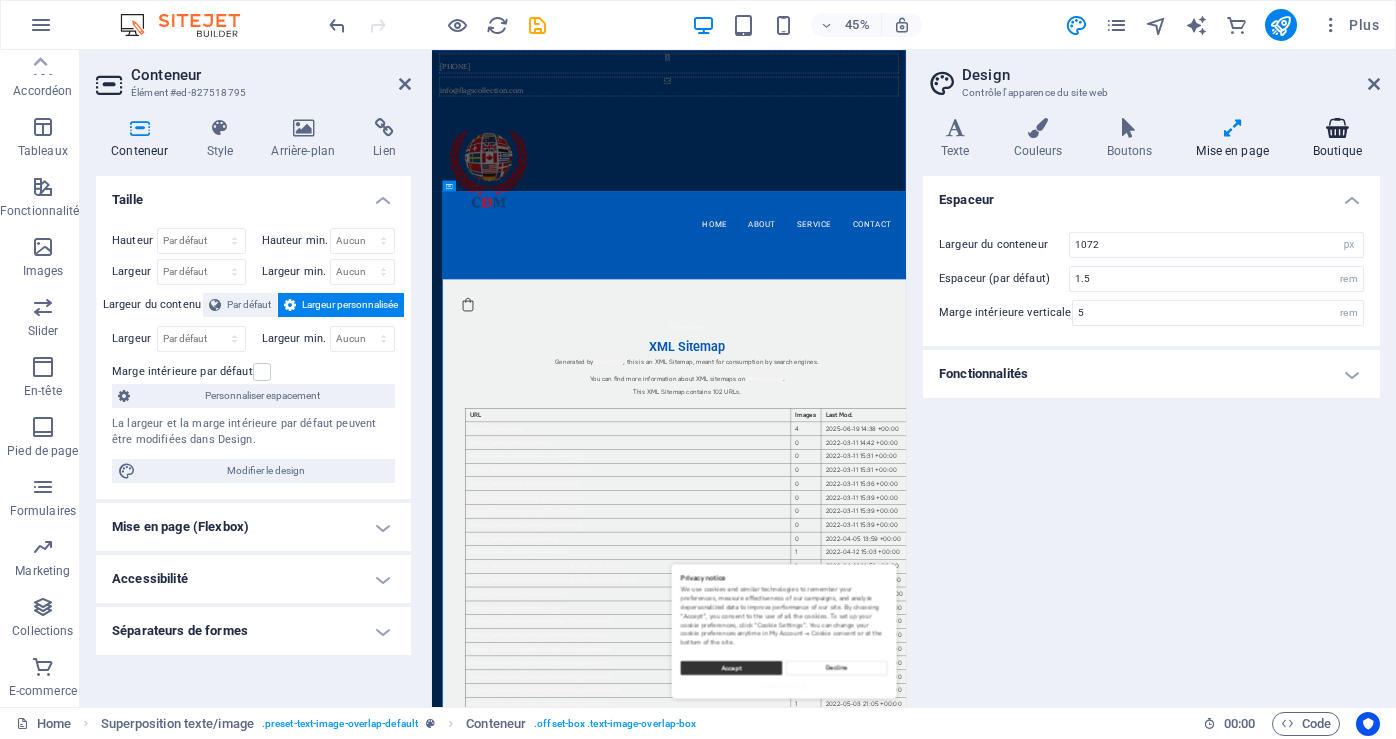 click on "Boutique" at bounding box center [1337, 139] 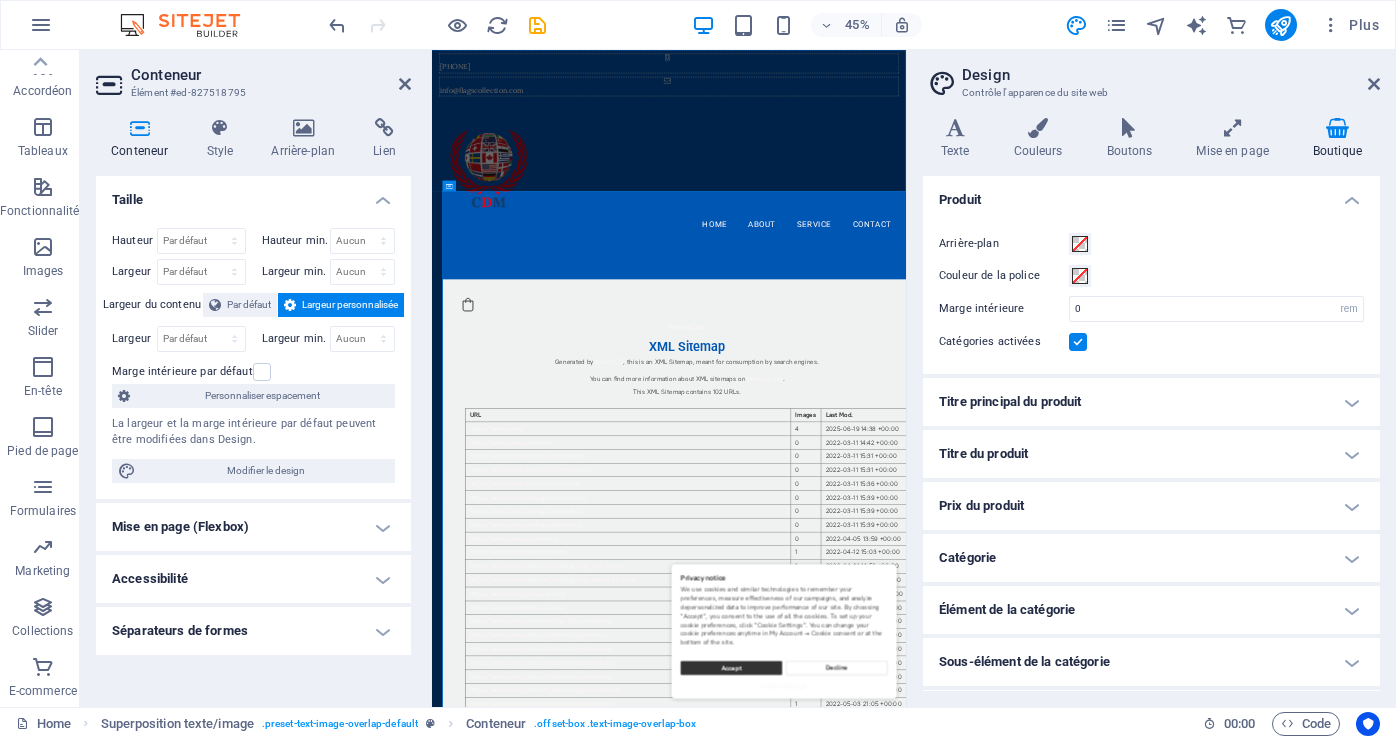 click on "Titre principal du produit" at bounding box center (1151, 402) 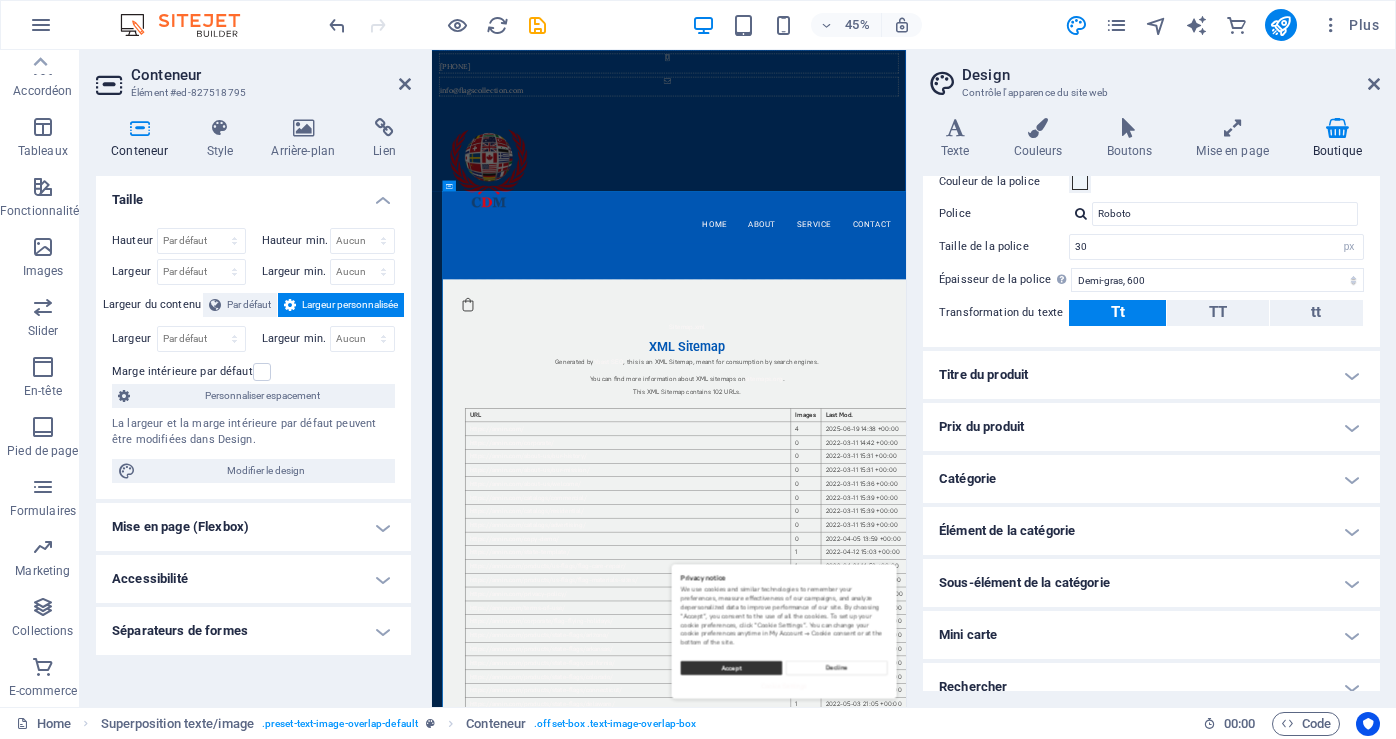 scroll, scrollTop: 300, scrollLeft: 0, axis: vertical 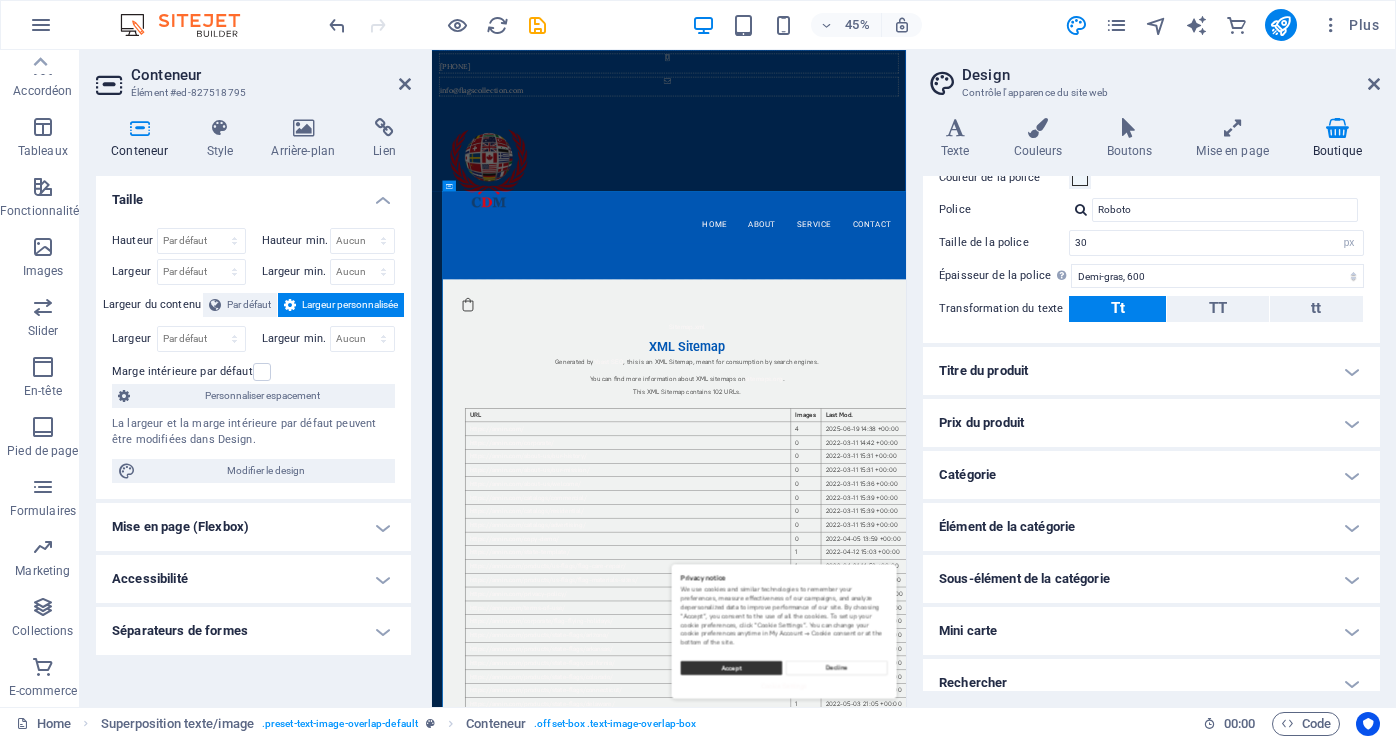 click on "Titre du produit" at bounding box center [1151, 371] 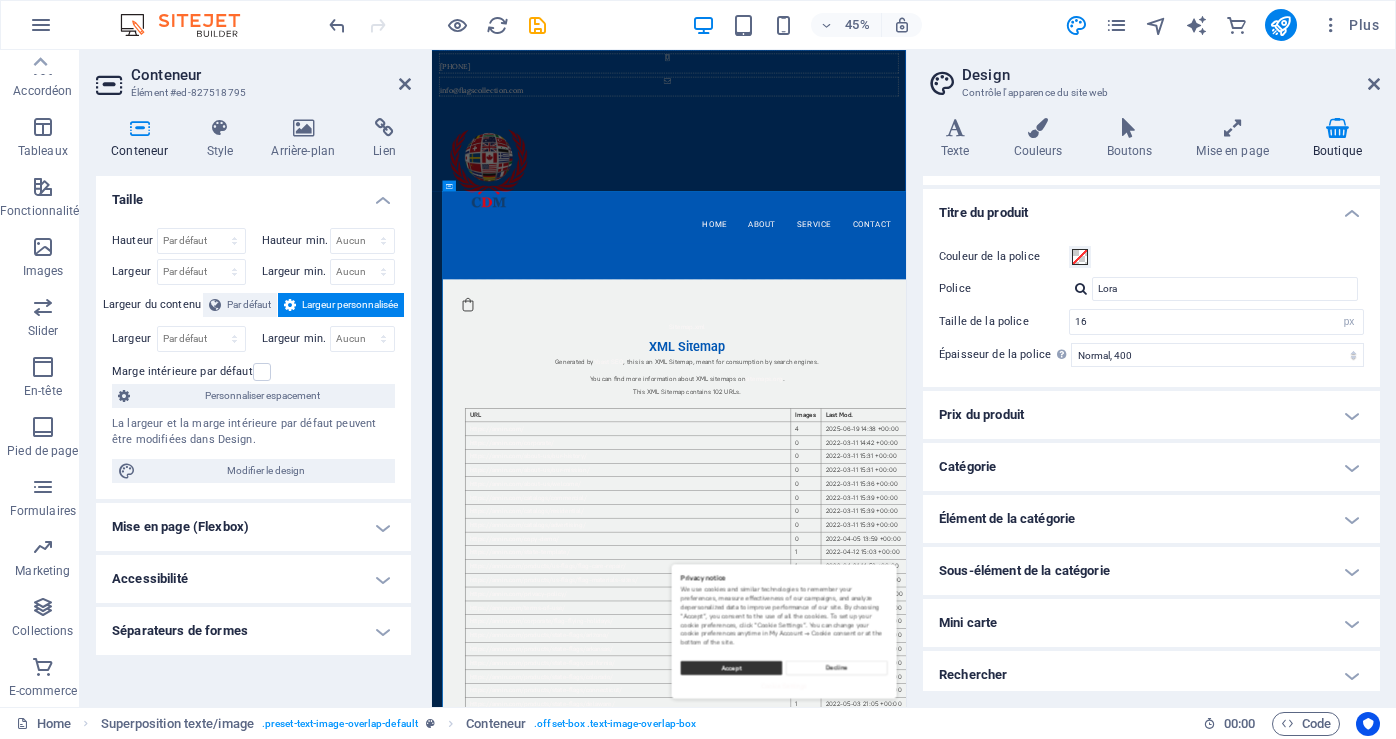 scroll, scrollTop: 466, scrollLeft: 0, axis: vertical 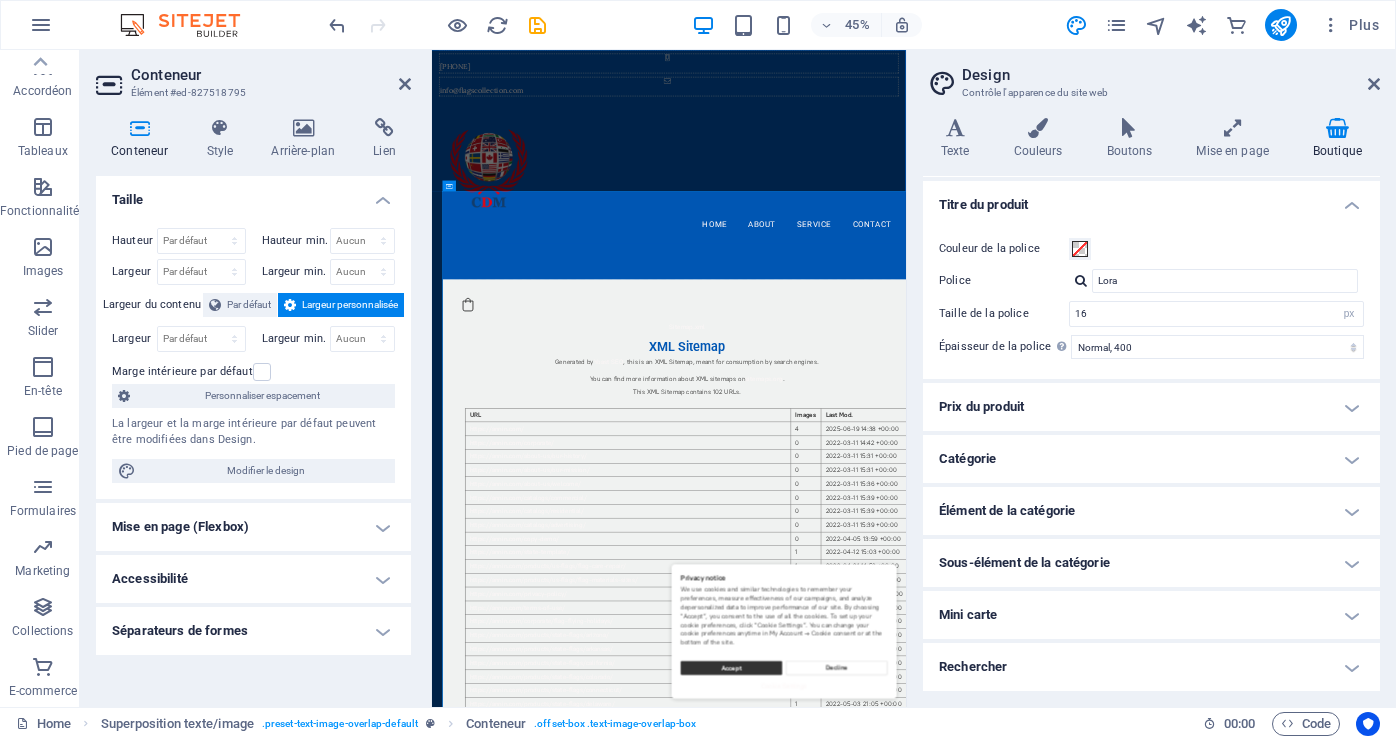 click on "Prix du produit" at bounding box center [1151, 407] 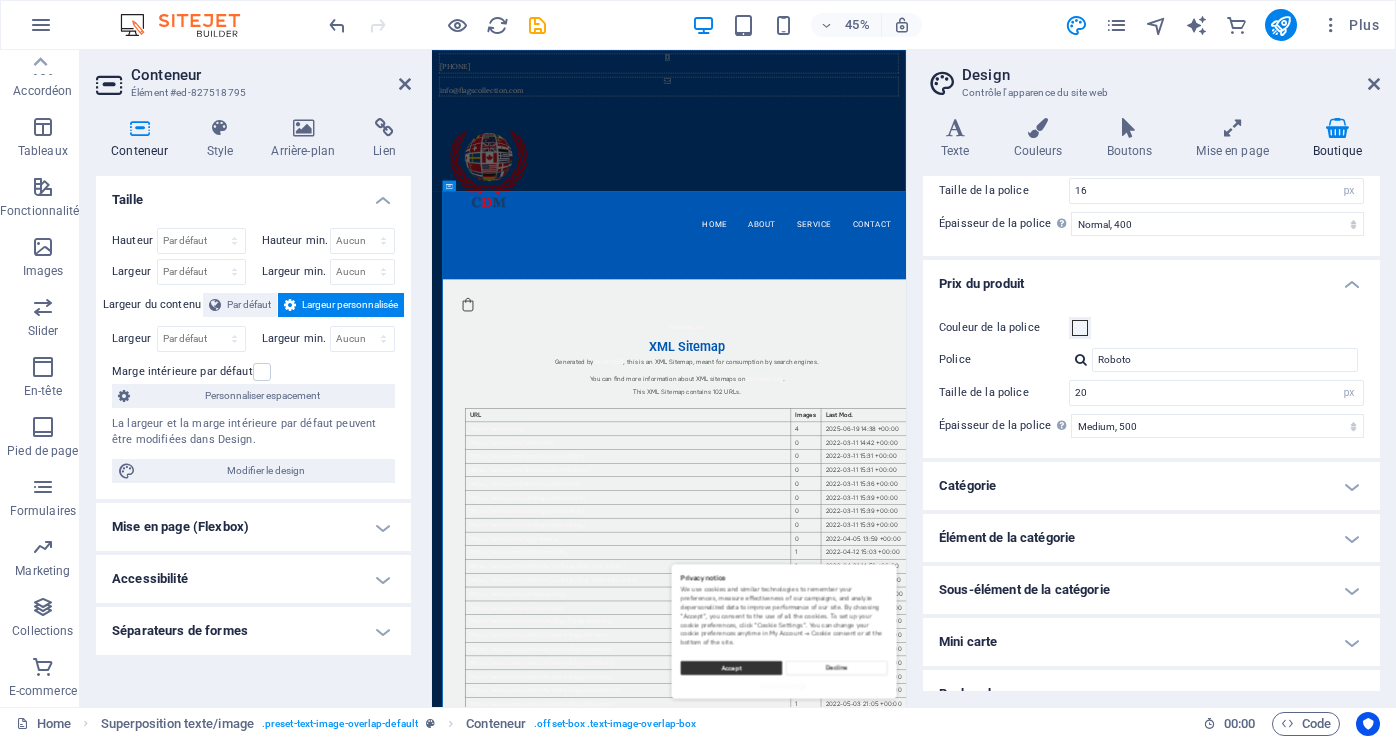 scroll, scrollTop: 616, scrollLeft: 0, axis: vertical 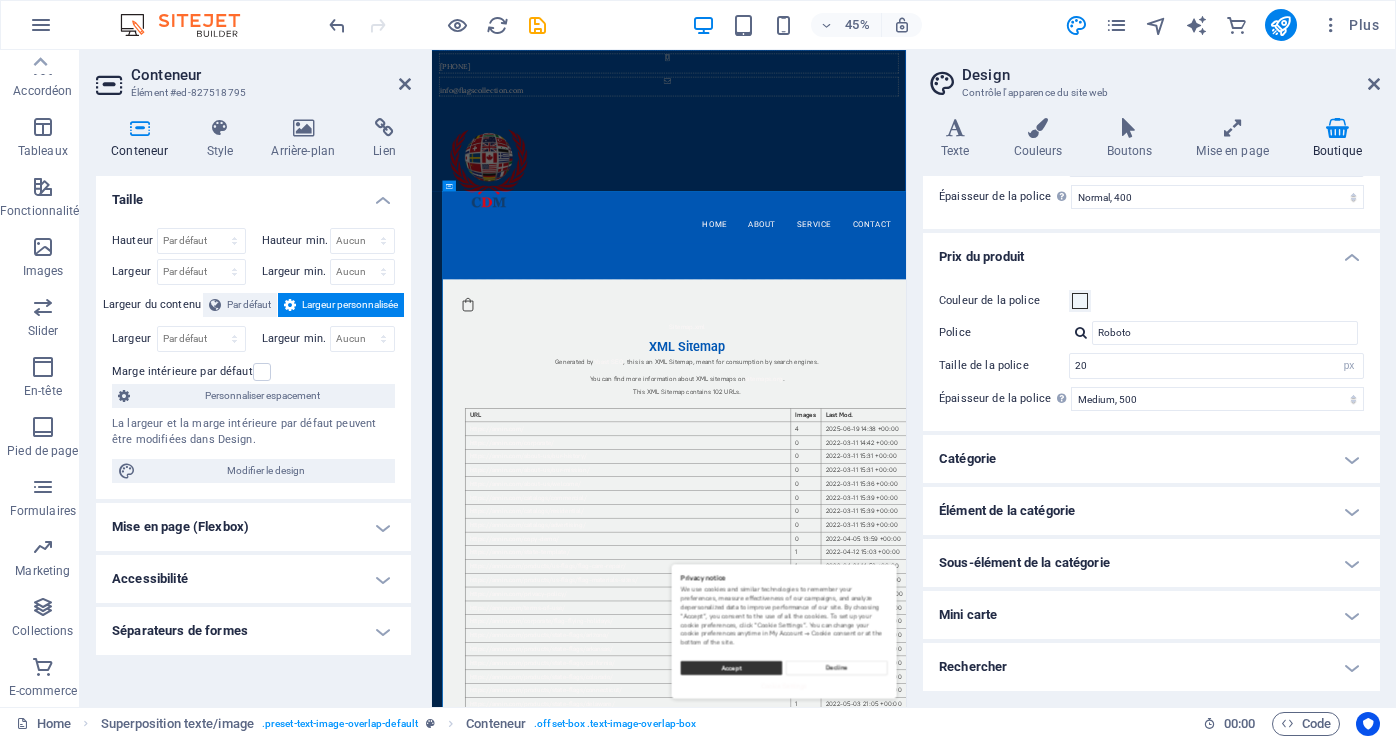 click on "Catégorie" at bounding box center [1151, 459] 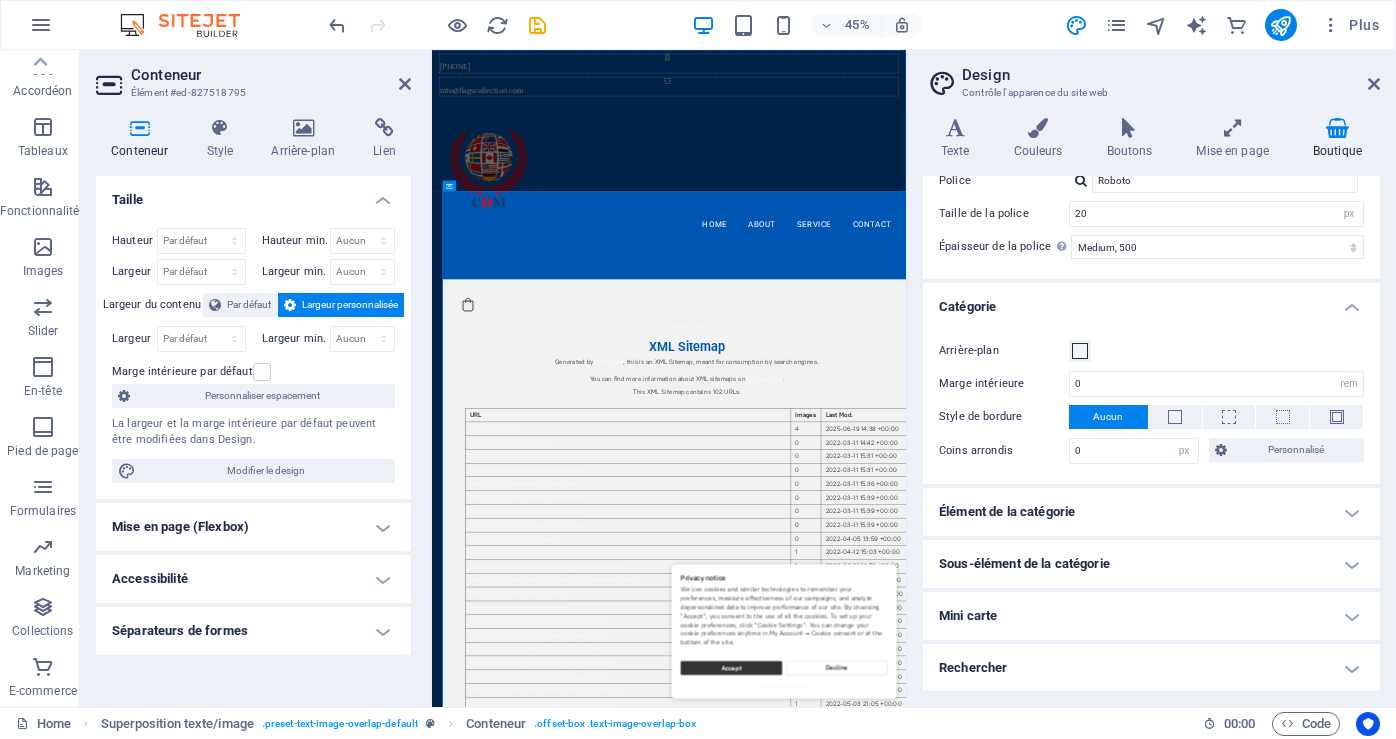 scroll, scrollTop: 769, scrollLeft: 0, axis: vertical 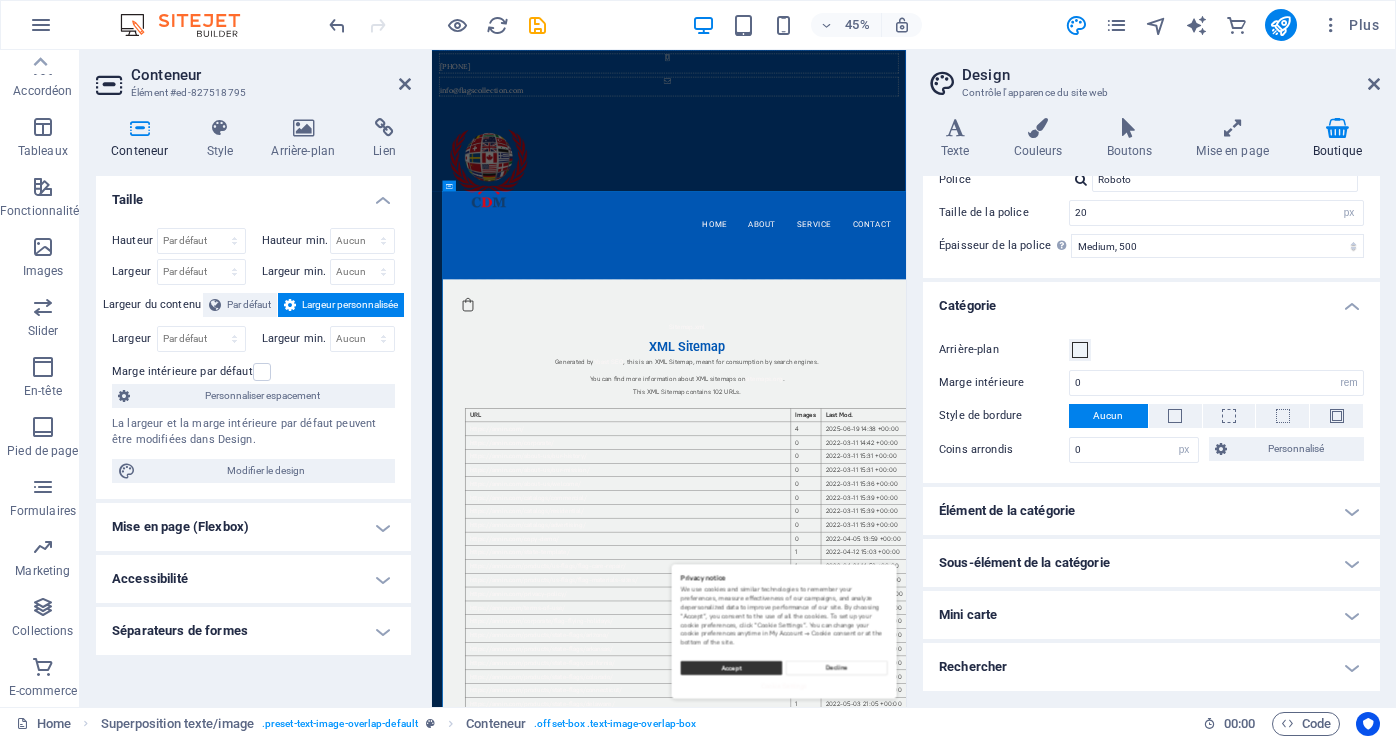 click on "Élément de la catégorie" at bounding box center (1151, 511) 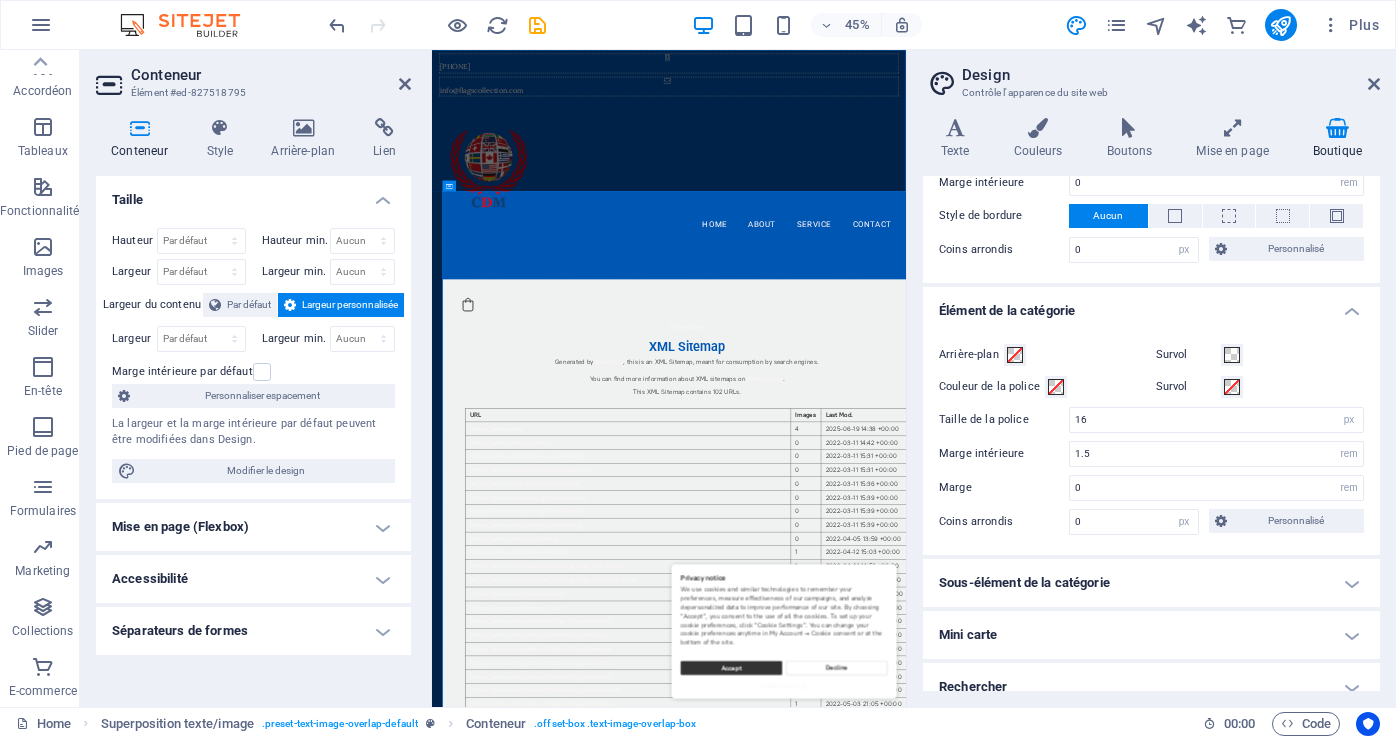 scroll, scrollTop: 989, scrollLeft: 0, axis: vertical 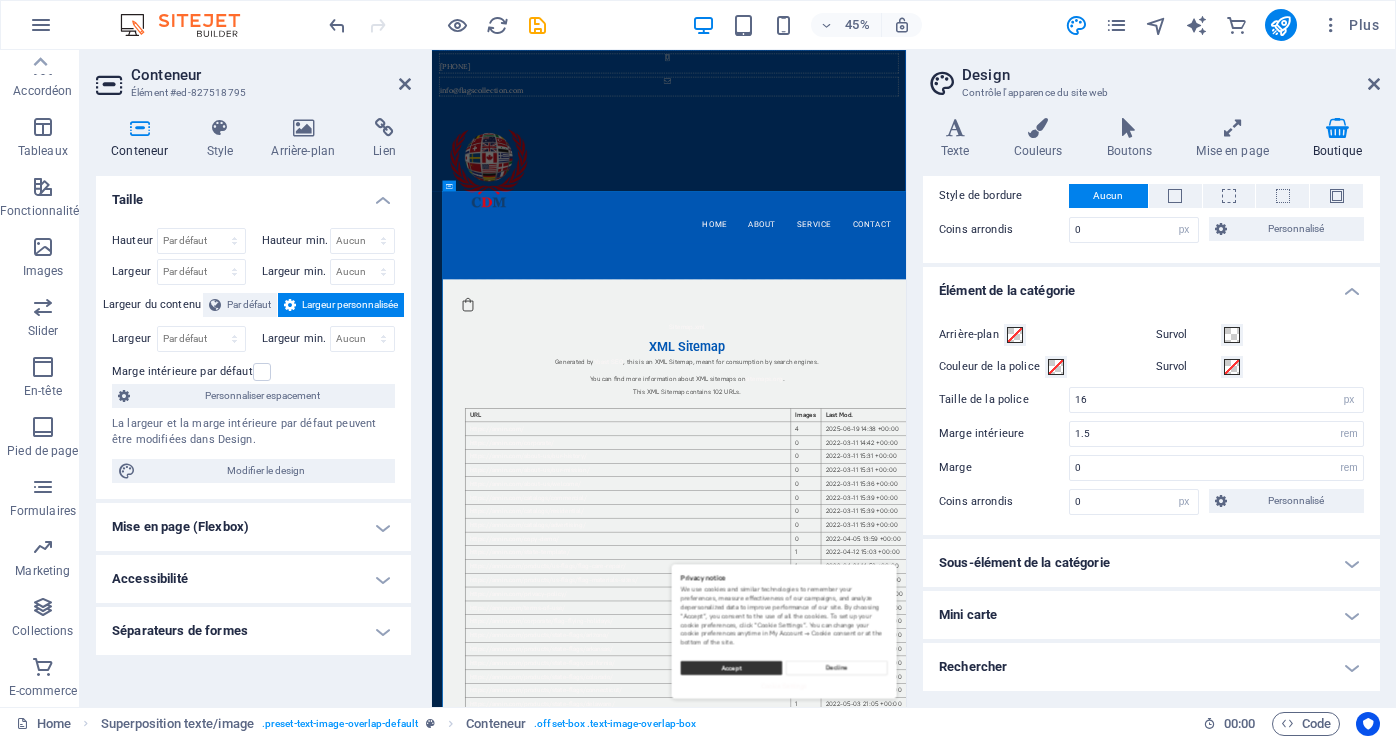 click on "Rechercher" at bounding box center [1151, 667] 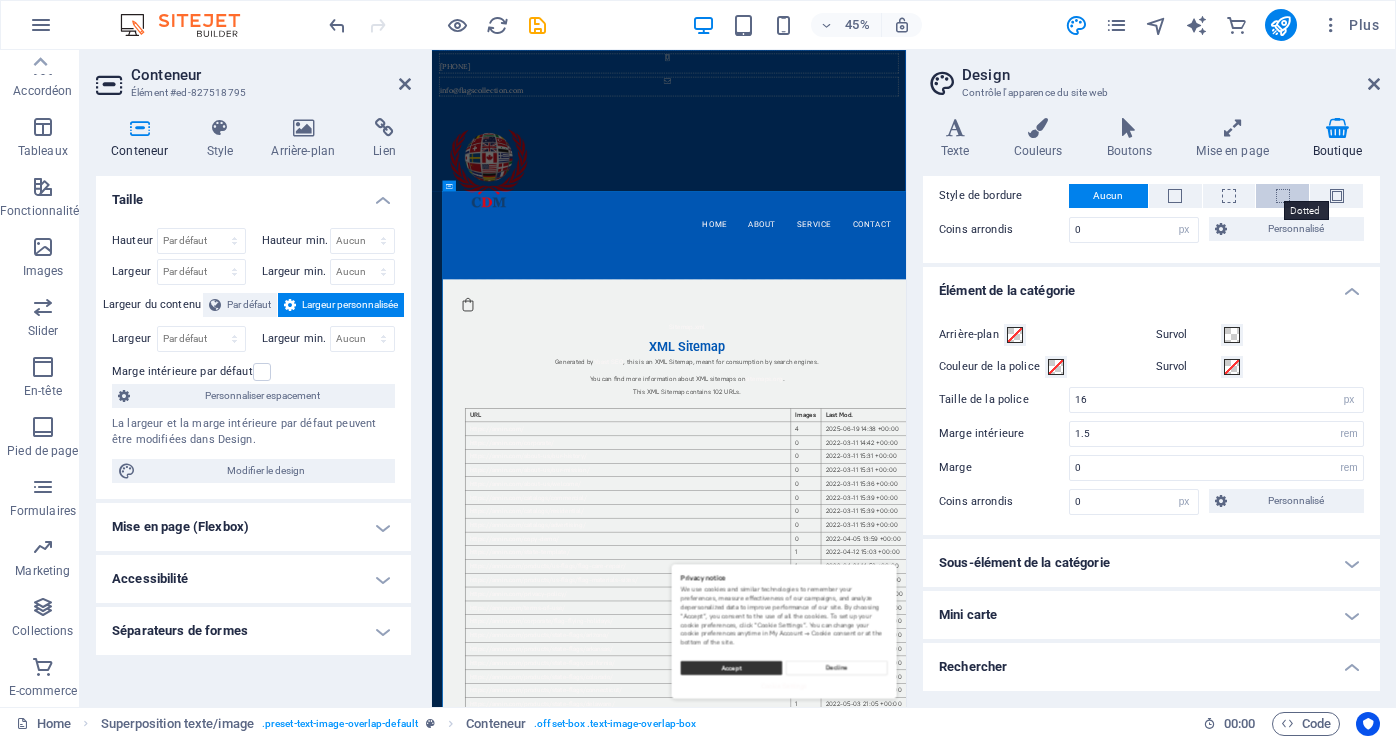 click at bounding box center (1283, 196) 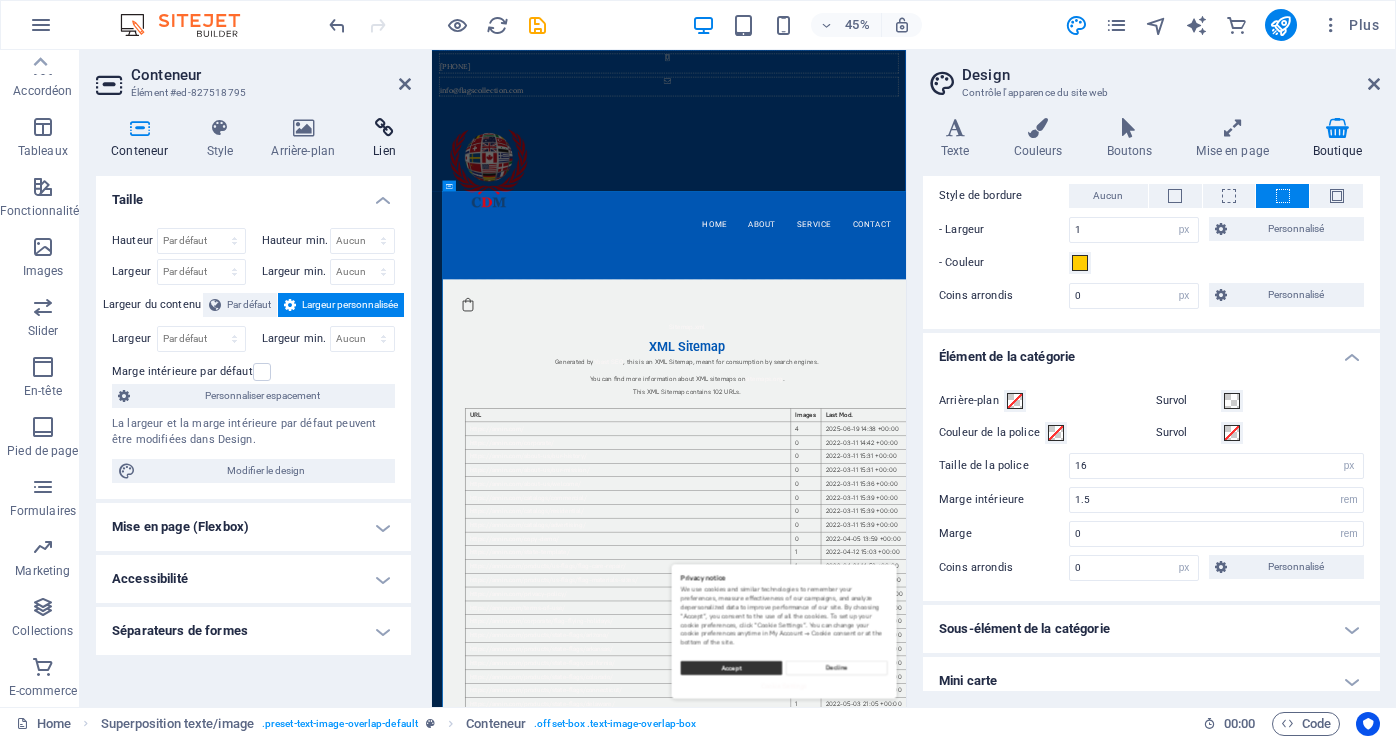 click on "Lien" at bounding box center [384, 139] 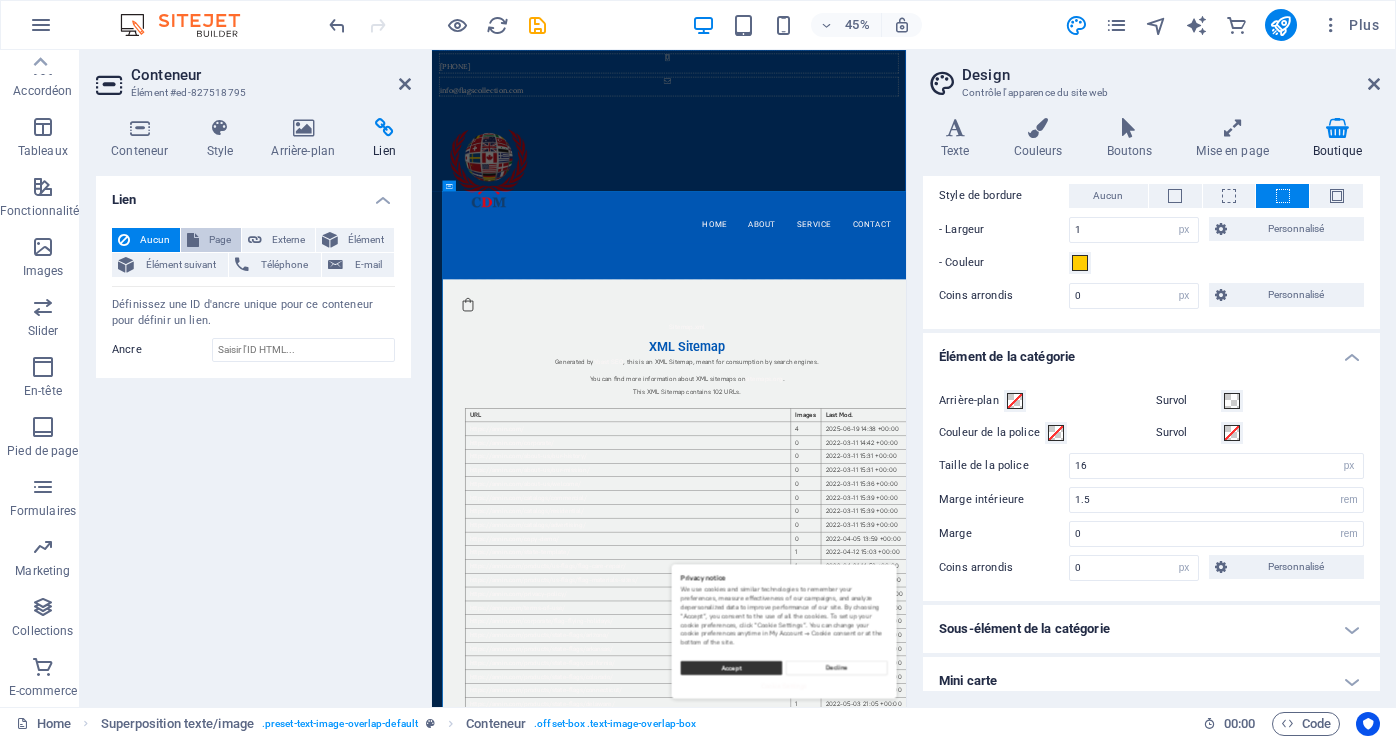 click on "Page" at bounding box center [220, 240] 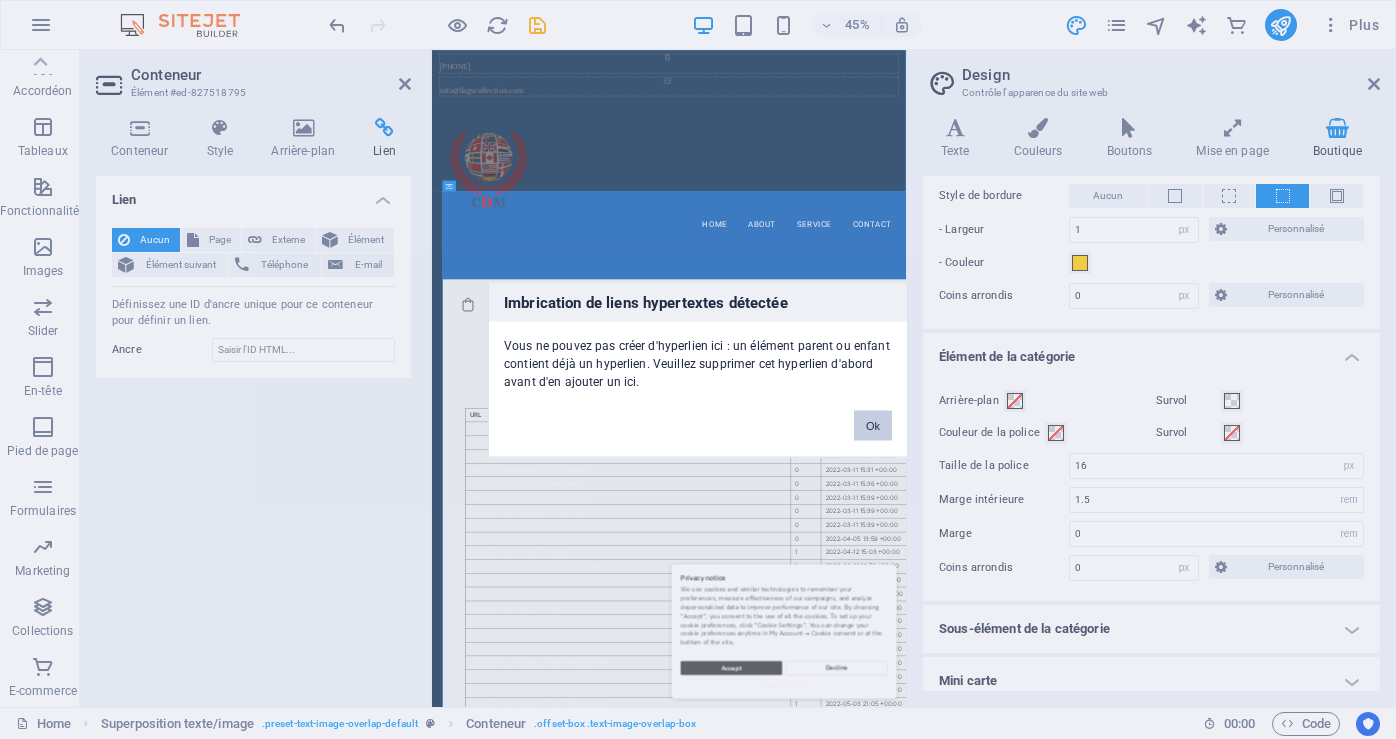 click on "Ok" at bounding box center (873, 425) 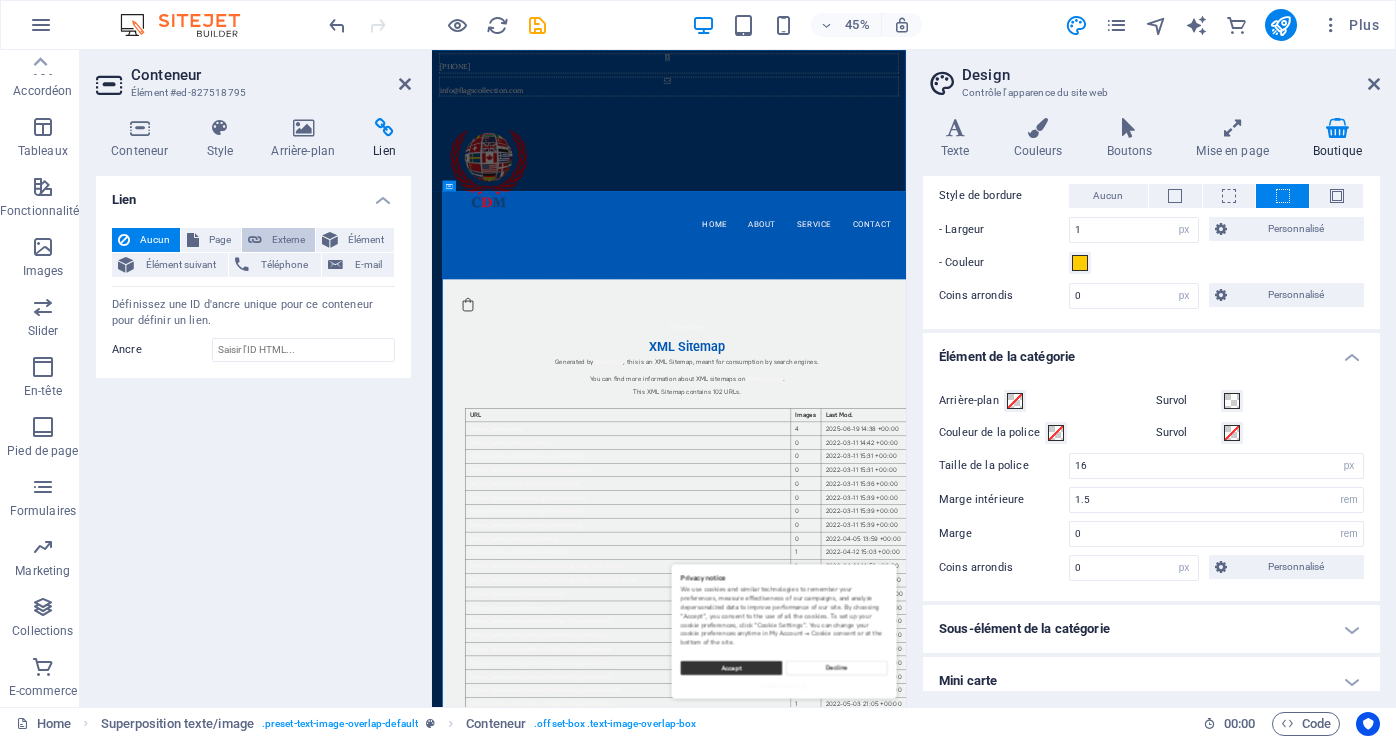 click on "Externe" at bounding box center [288, 240] 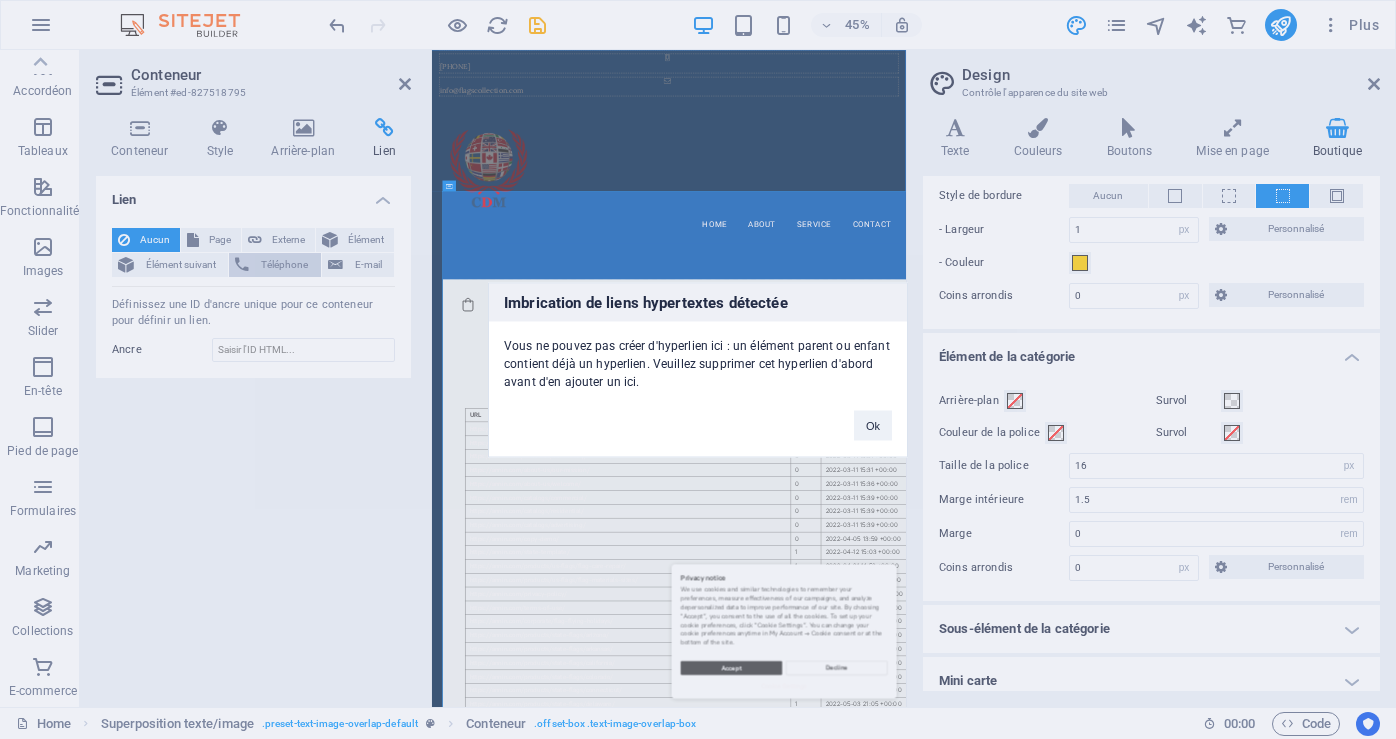 click on "Imbrication de liens hypertextes détectée Vous ne pouvez pas créer d'hyperlien ici : un élément parent ou enfant contient déjà un hyperlien. Veuillez supprimer cet hyperlien d'abord avant d'en ajouter un ici. Ok" at bounding box center (698, 369) 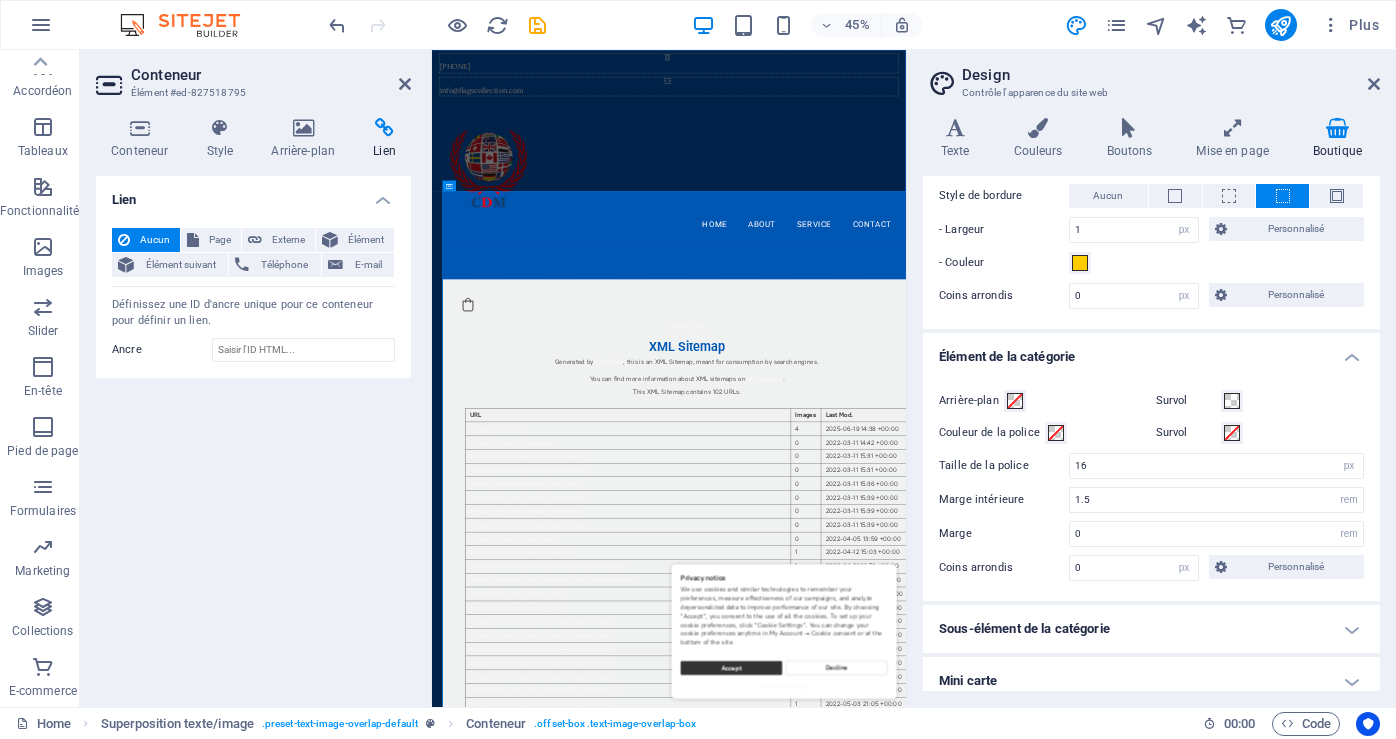 click on "Boutique" at bounding box center (1337, 139) 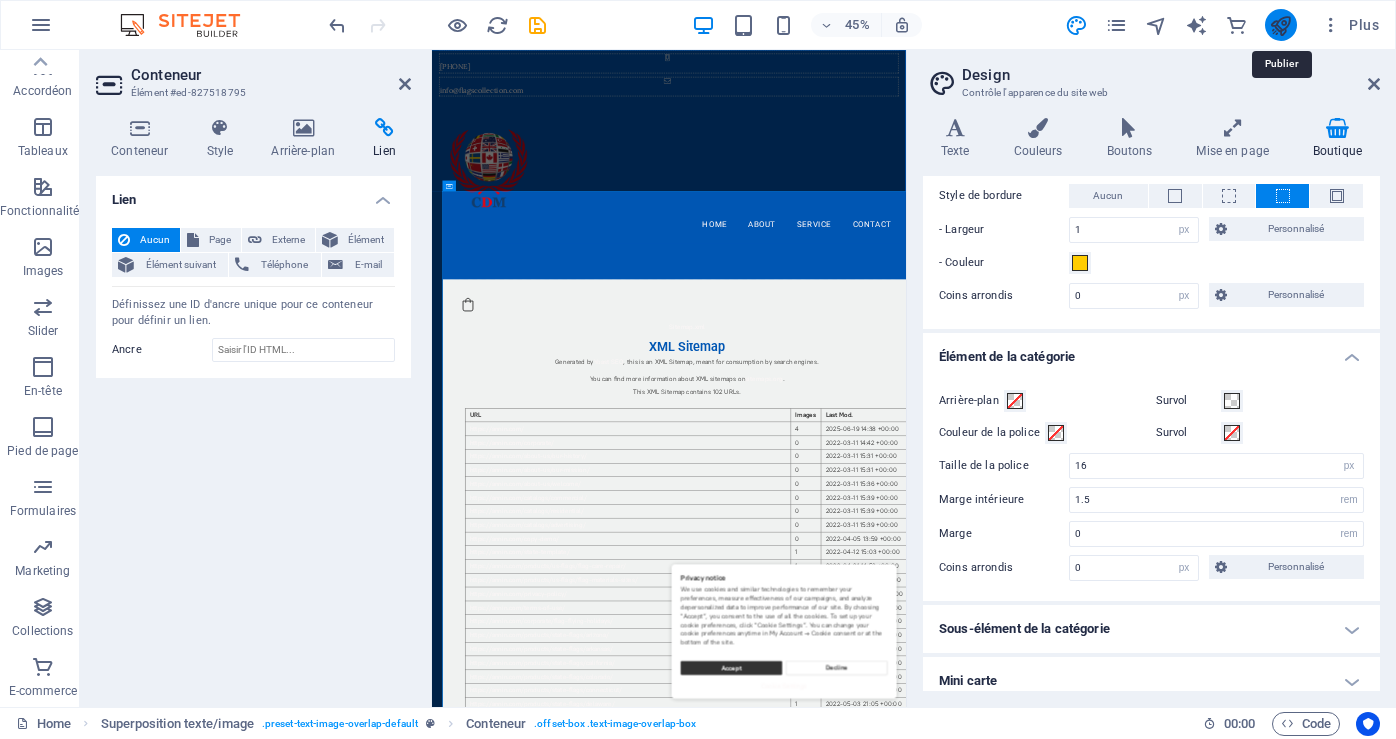 click at bounding box center [1280, 25] 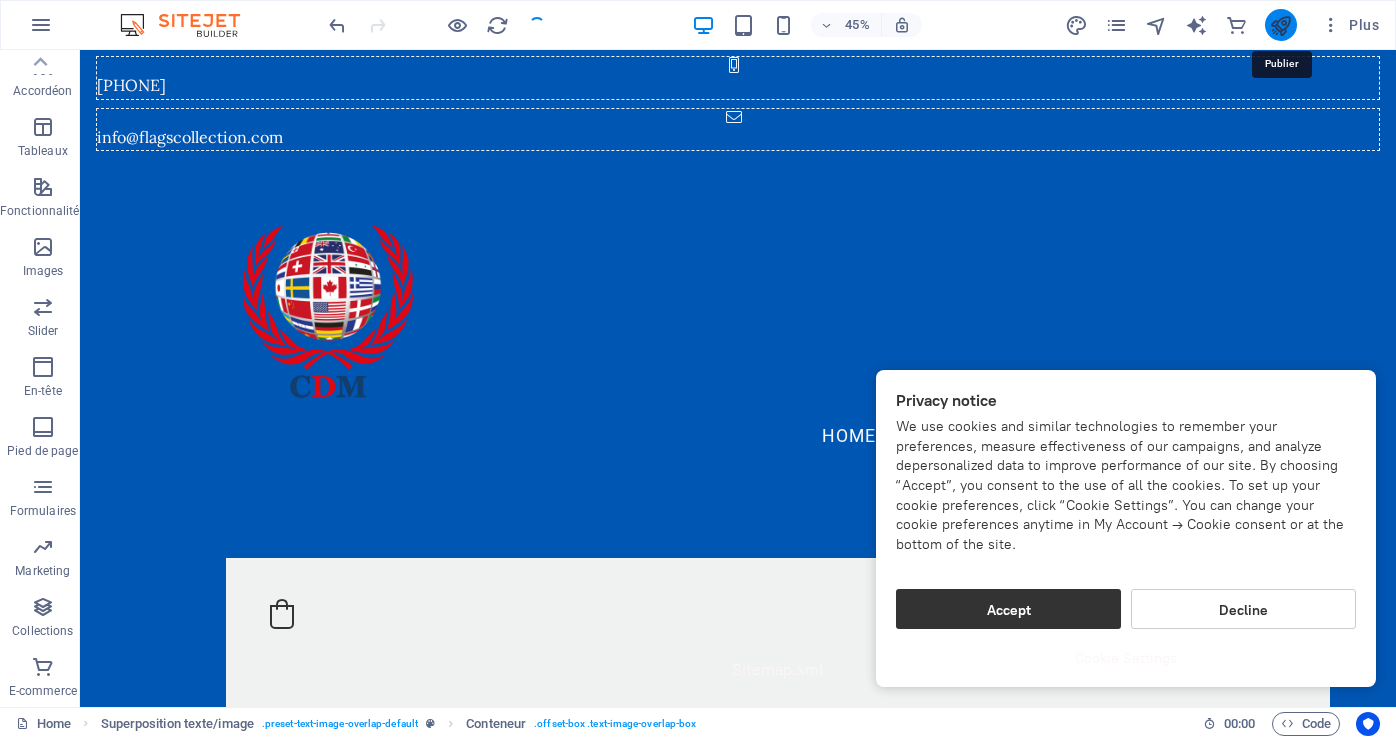 scroll, scrollTop: 88, scrollLeft: 0, axis: vertical 